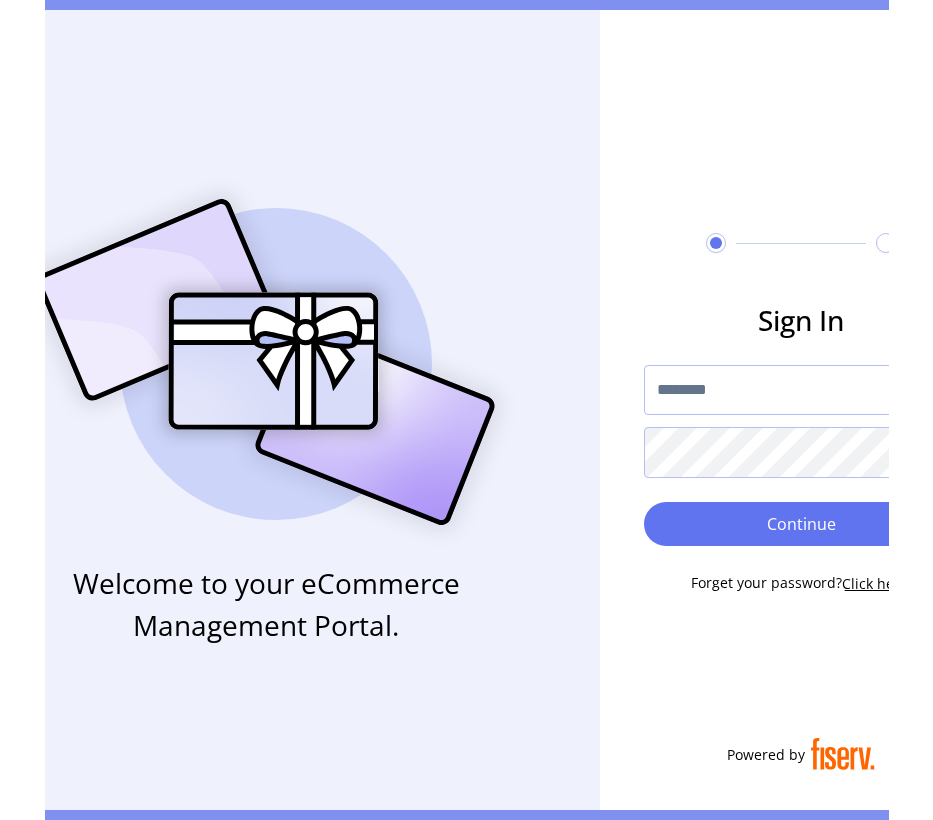 scroll, scrollTop: 0, scrollLeft: 0, axis: both 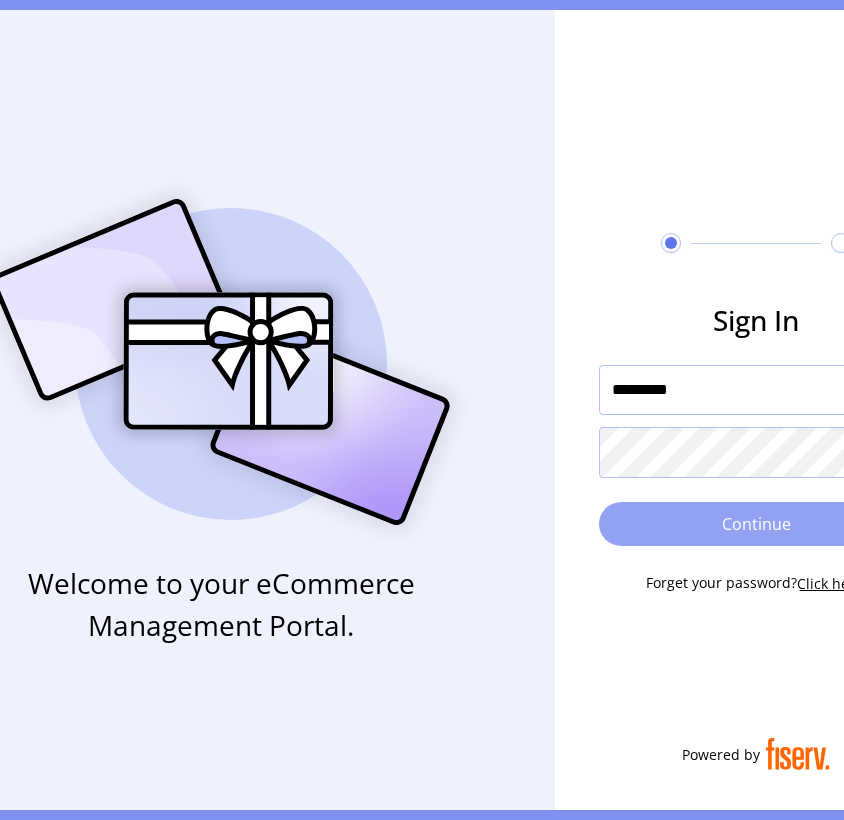 click on "Continue" at bounding box center (756, 524) 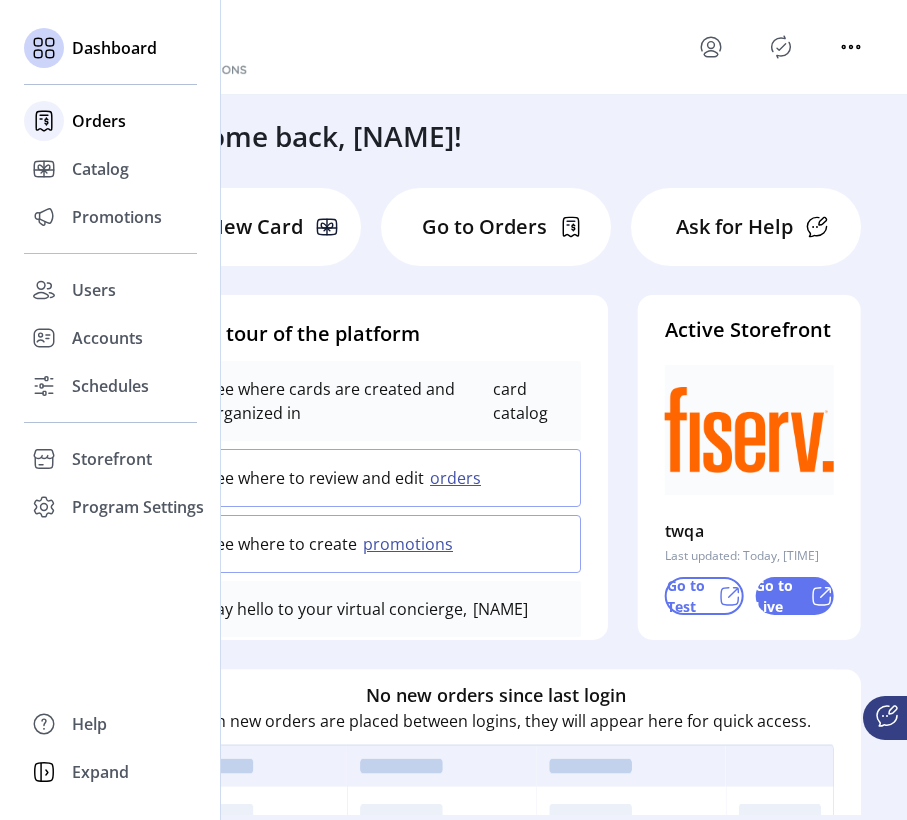 click on "Orders" at bounding box center [110, 121] 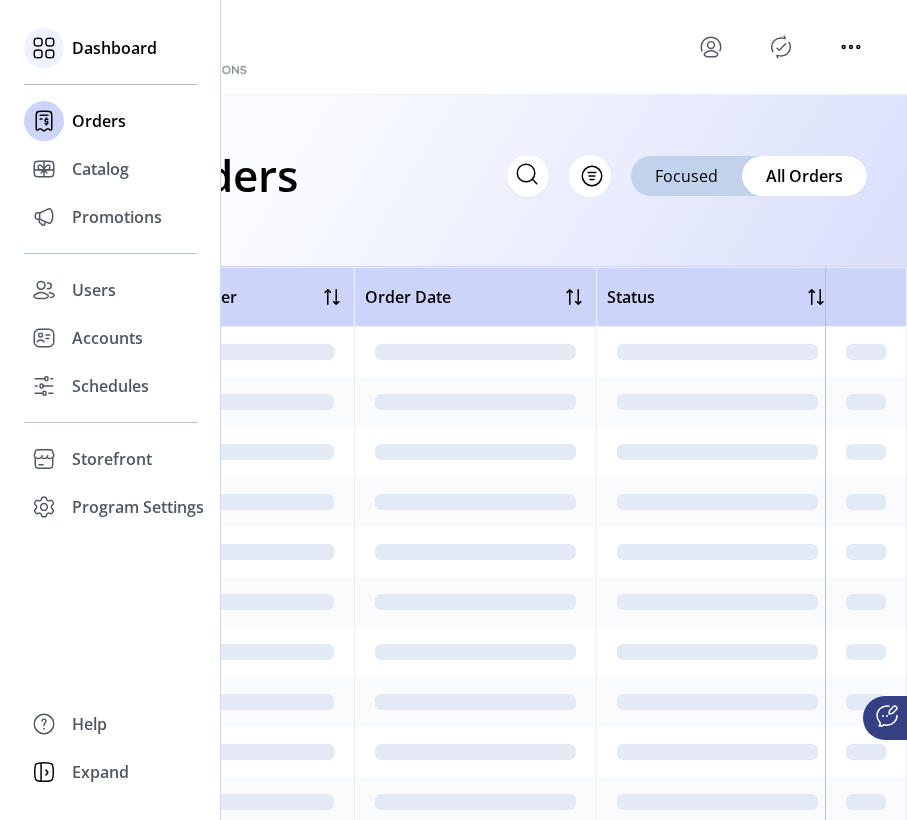 click on "Dashboard" at bounding box center (114, 48) 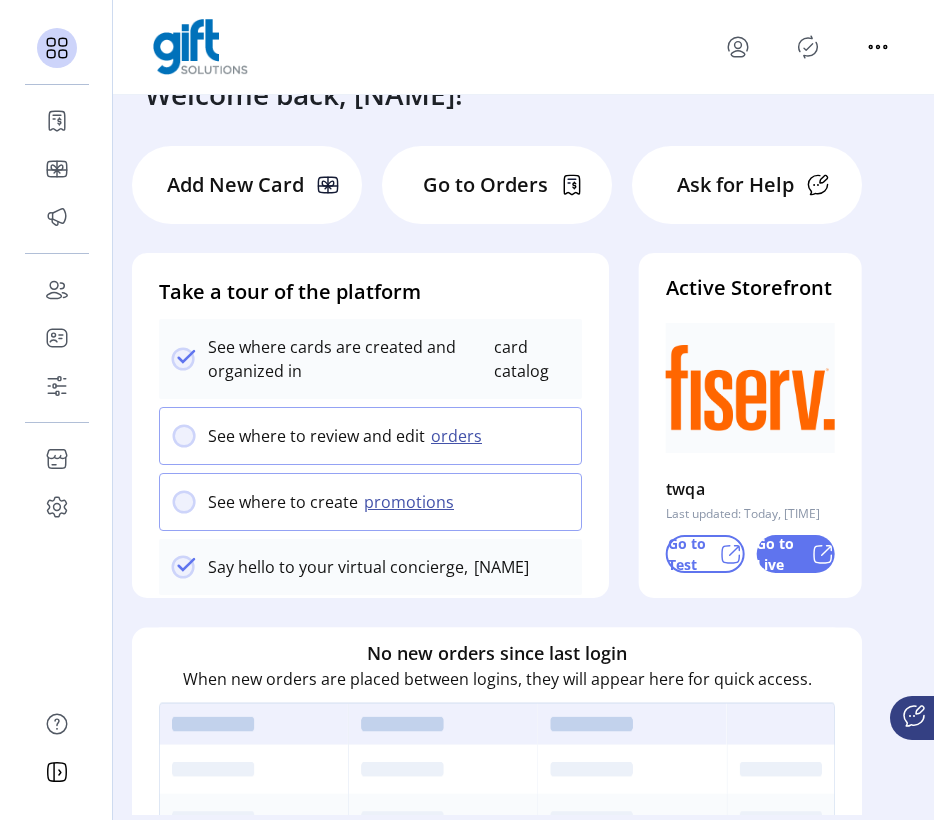 scroll, scrollTop: 0, scrollLeft: 0, axis: both 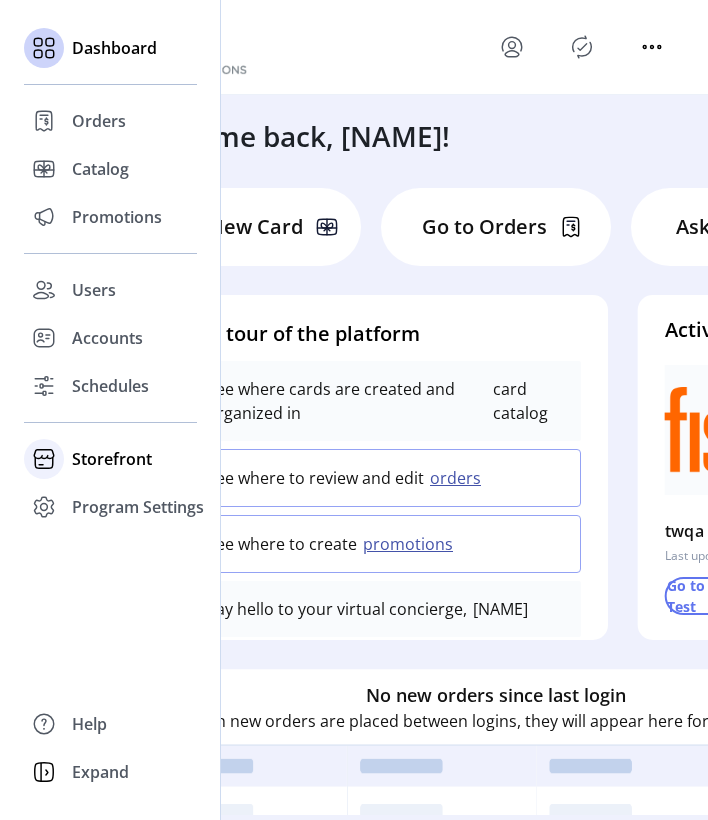 click on "Storefront" at bounding box center [99, 121] 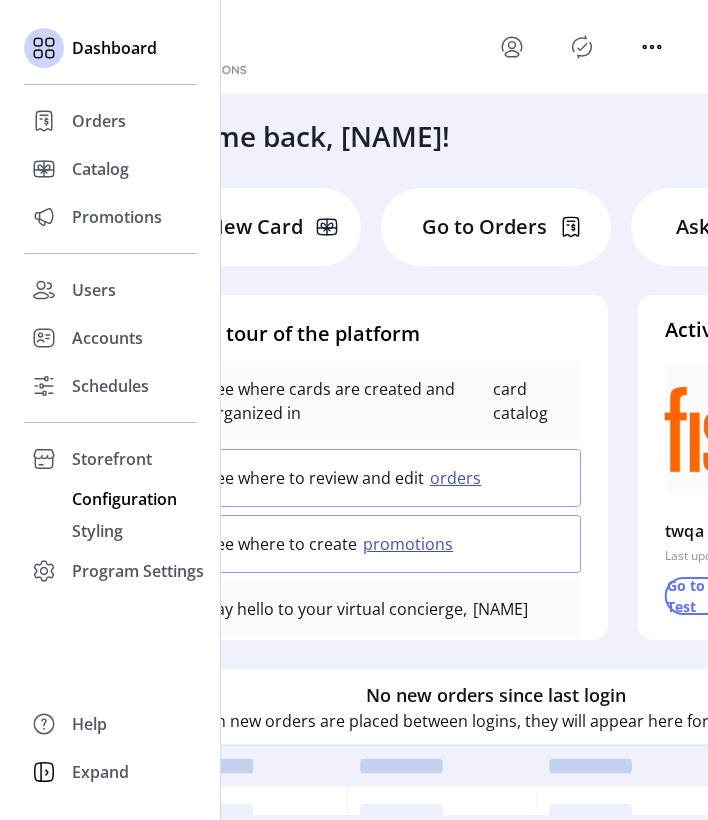 click on "Configuration" at bounding box center (99, 121) 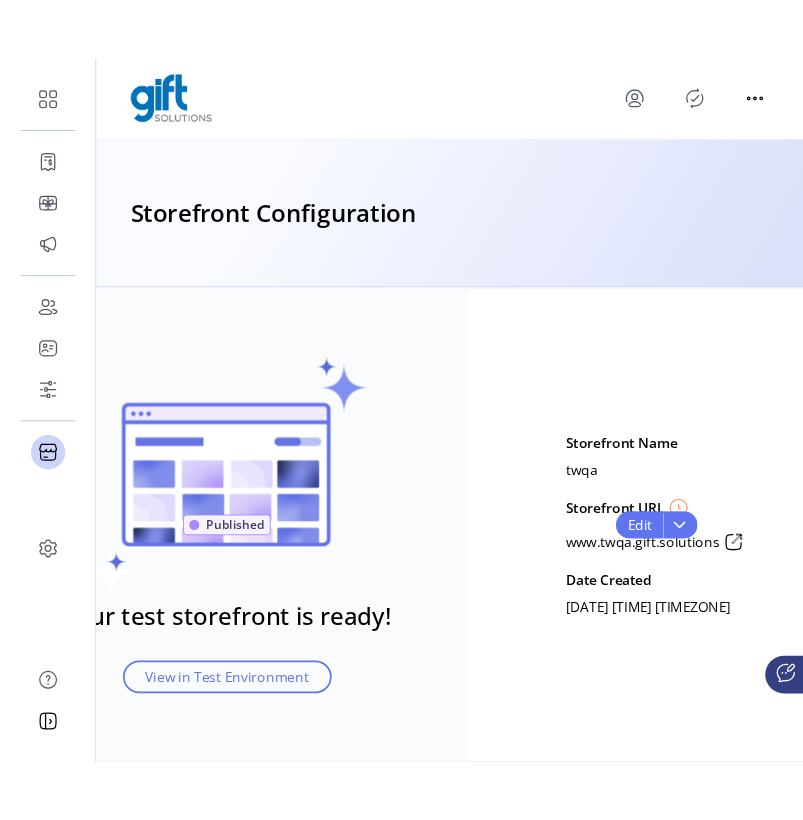 scroll, scrollTop: 7, scrollLeft: 38, axis: both 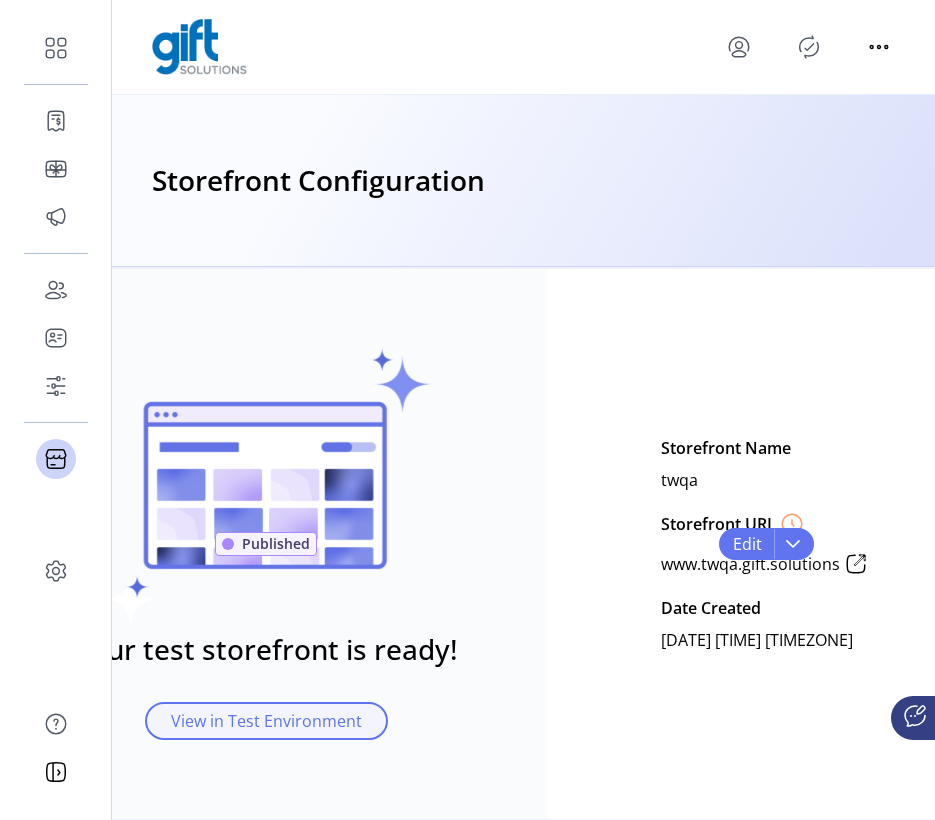 click on "View in Test Environment" at bounding box center (266, 721) 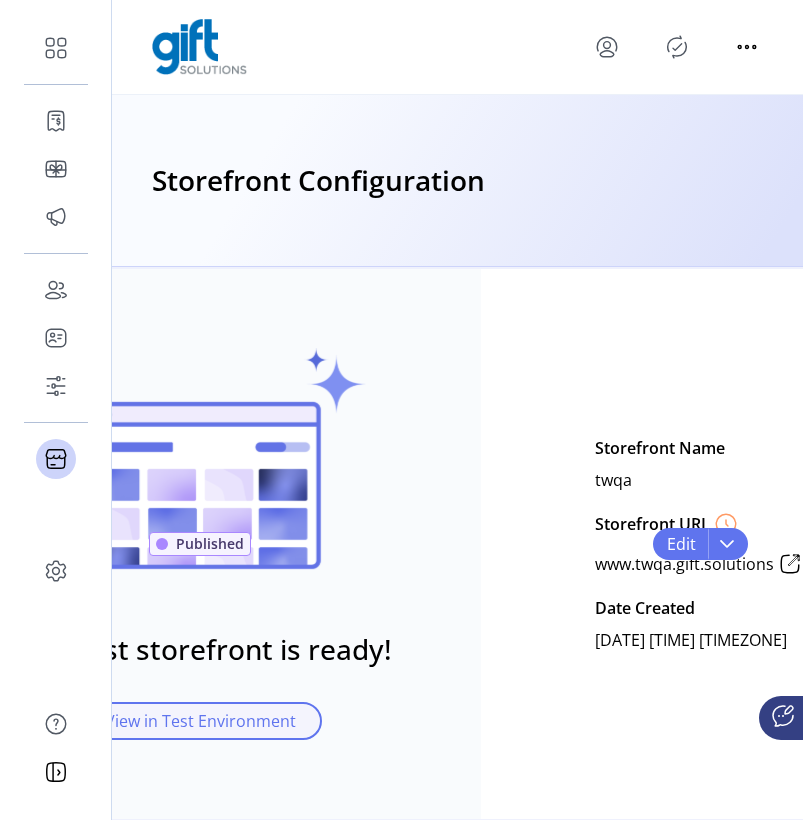 click on "View in Test Environment" at bounding box center [200, 721] 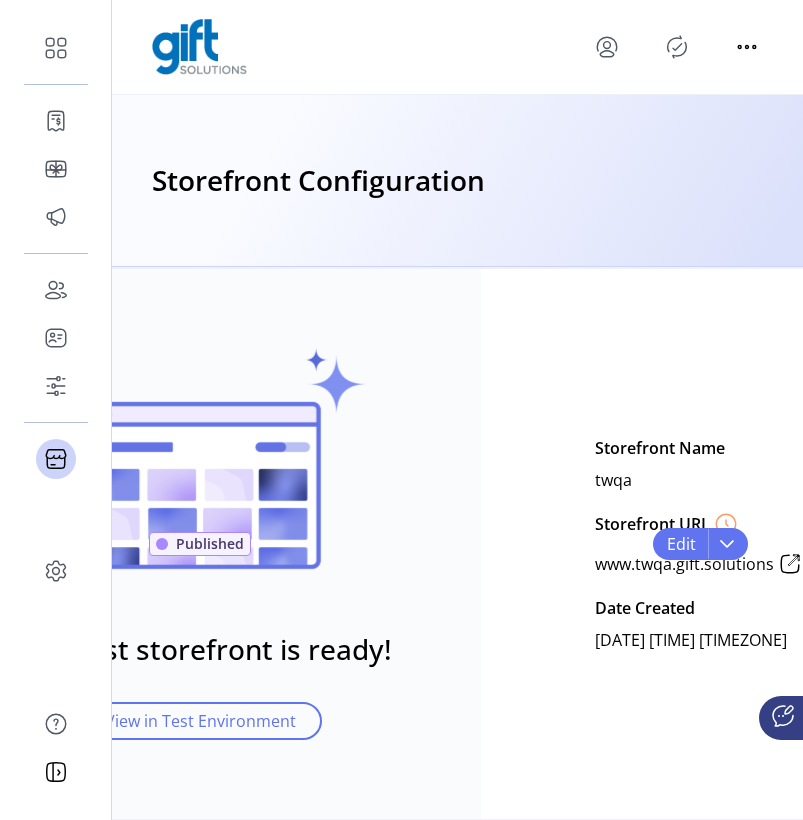 click at bounding box center (726, 524) 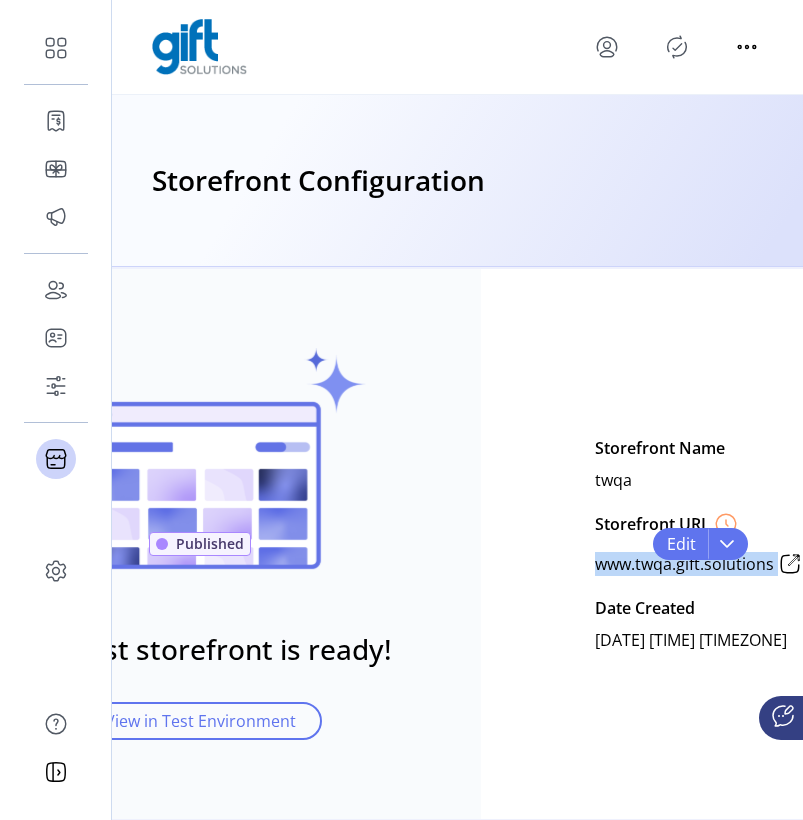 drag, startPoint x: 570, startPoint y: 548, endPoint x: 780, endPoint y: 556, distance: 210.15233 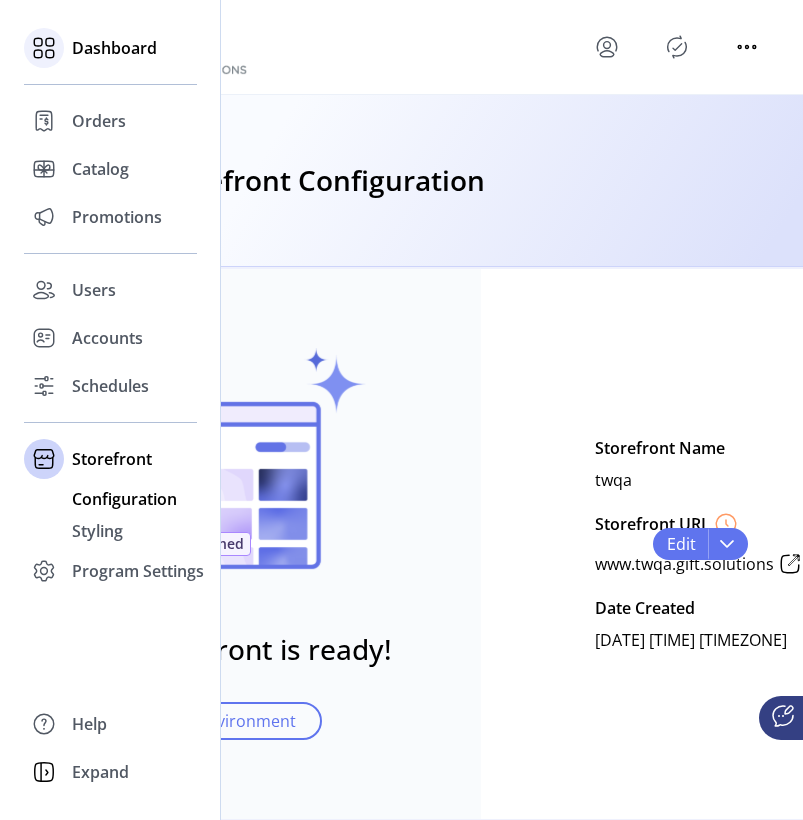 click on "Dashboard" at bounding box center (114, 48) 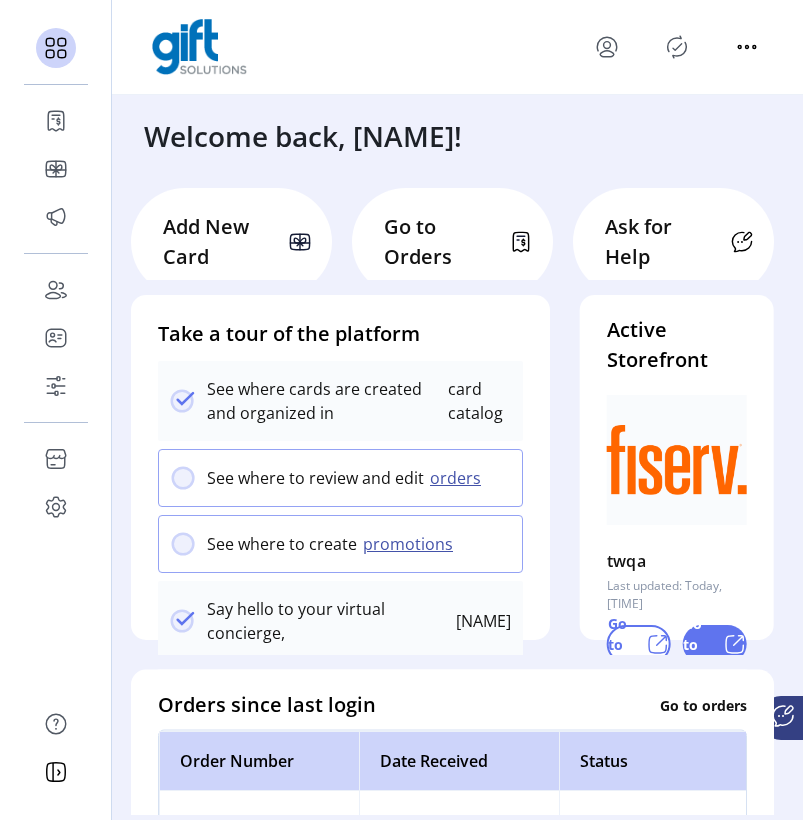 click on "Go to Live" at bounding box center [715, 644] 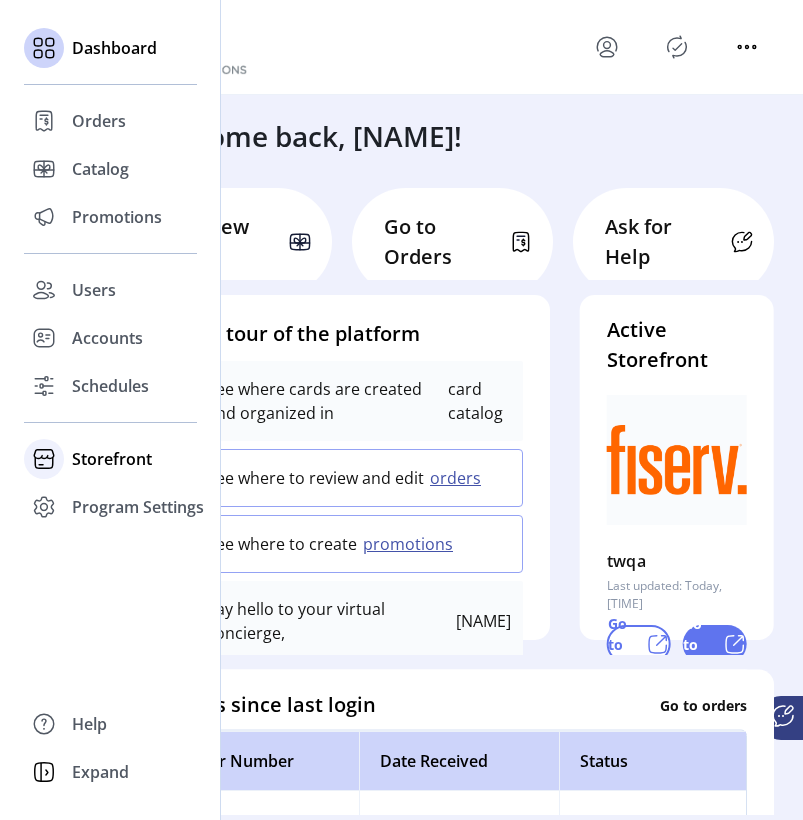 click on "Storefront" at bounding box center [99, 121] 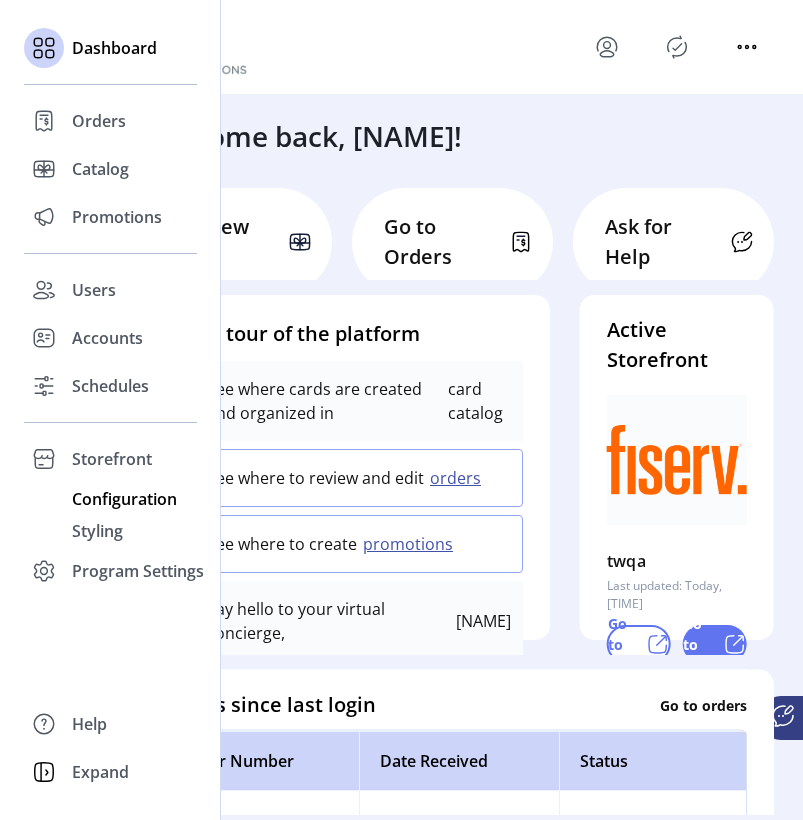 click on "Configuration" at bounding box center [99, 121] 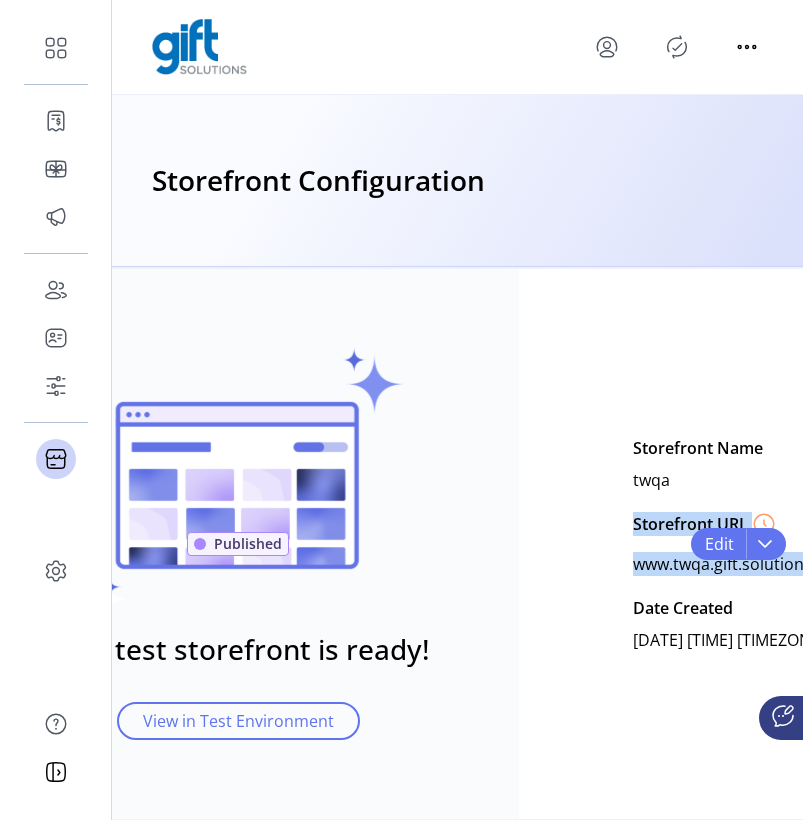 drag, startPoint x: 608, startPoint y: 511, endPoint x: 689, endPoint y: 572, distance: 101.4002 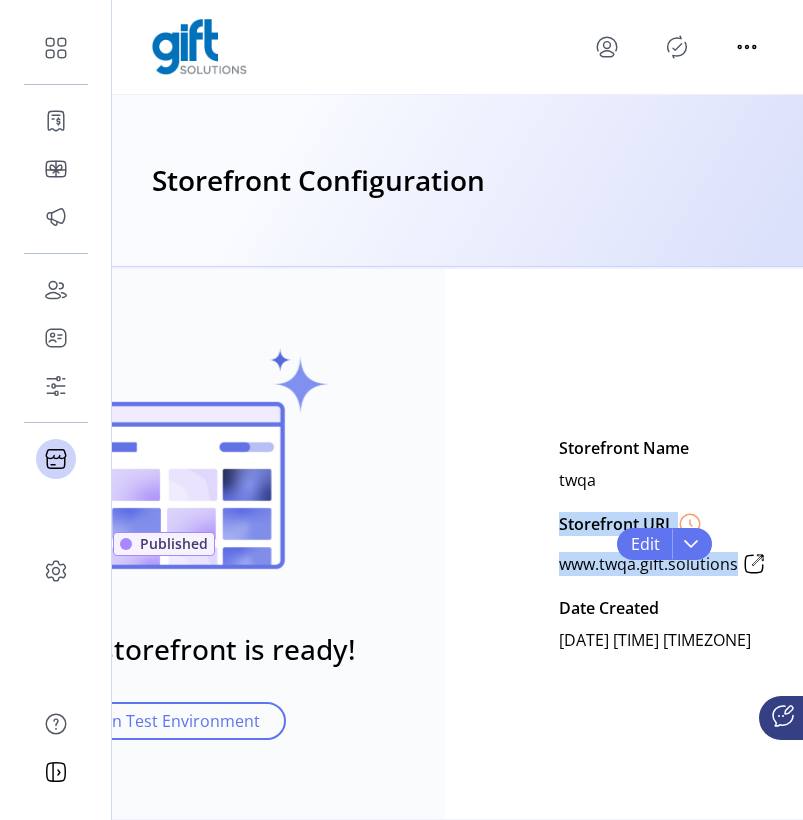 scroll, scrollTop: 7, scrollLeft: 74, axis: both 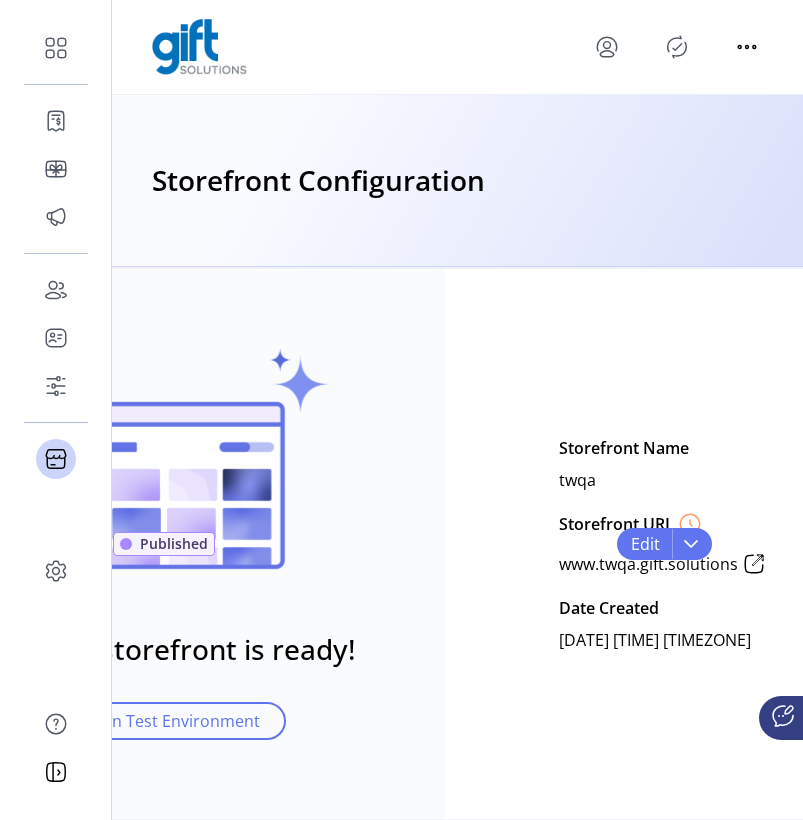 click on "Storefront Name twqa Storefront URL
www.twqa.gift.solutions
Date Created  [DATE] [TIME] [TIMEZONE]" at bounding box center (664, 544) 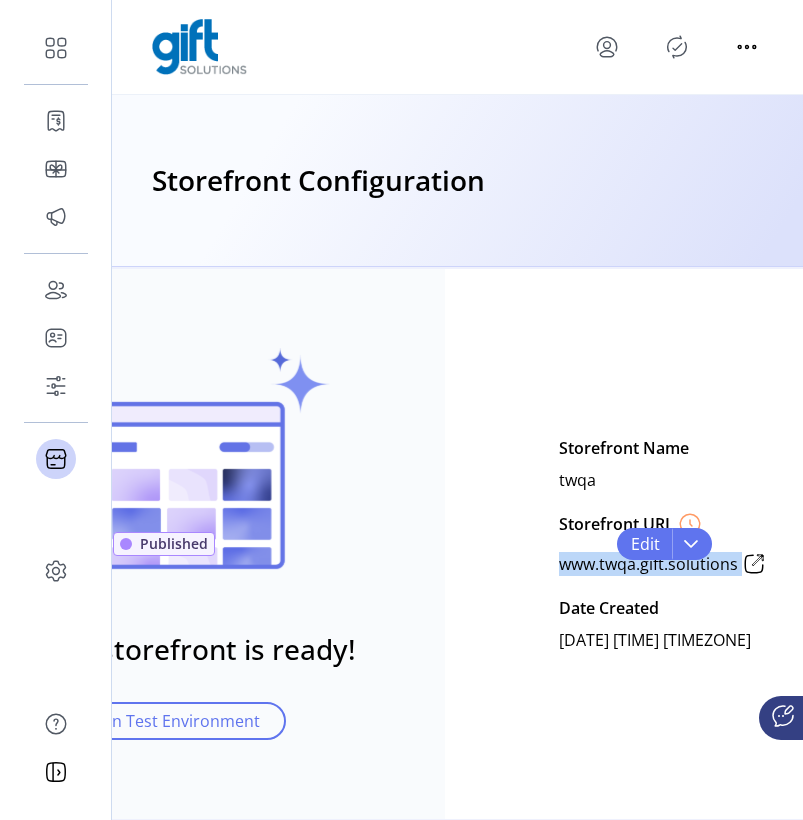 drag, startPoint x: 761, startPoint y: 565, endPoint x: 535, endPoint y: 548, distance: 226.63847 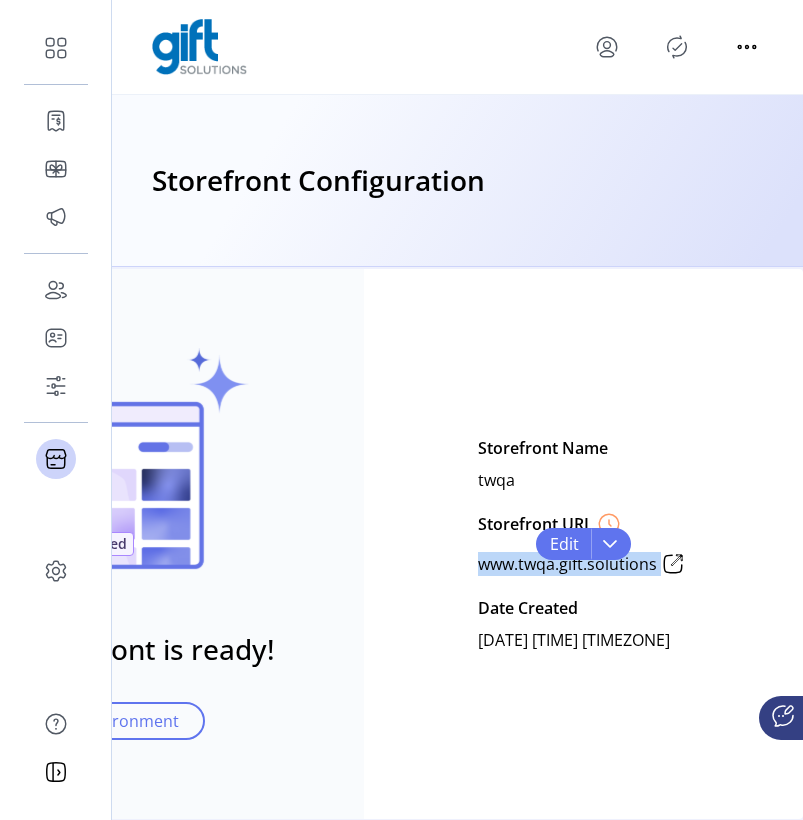 scroll, scrollTop: 4, scrollLeft: 160, axis: both 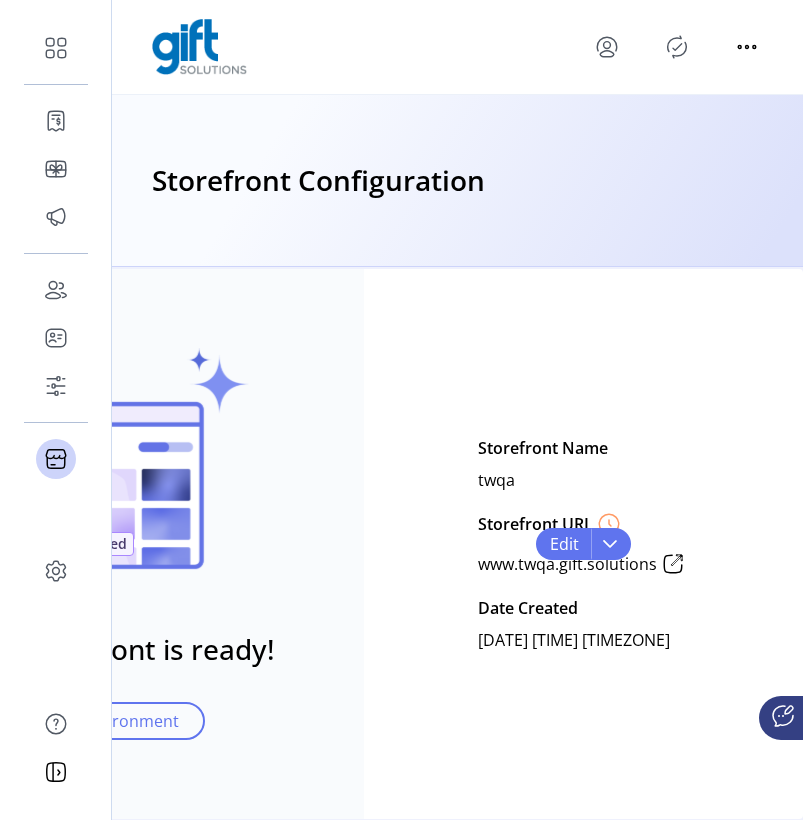 click at bounding box center (457, 47) 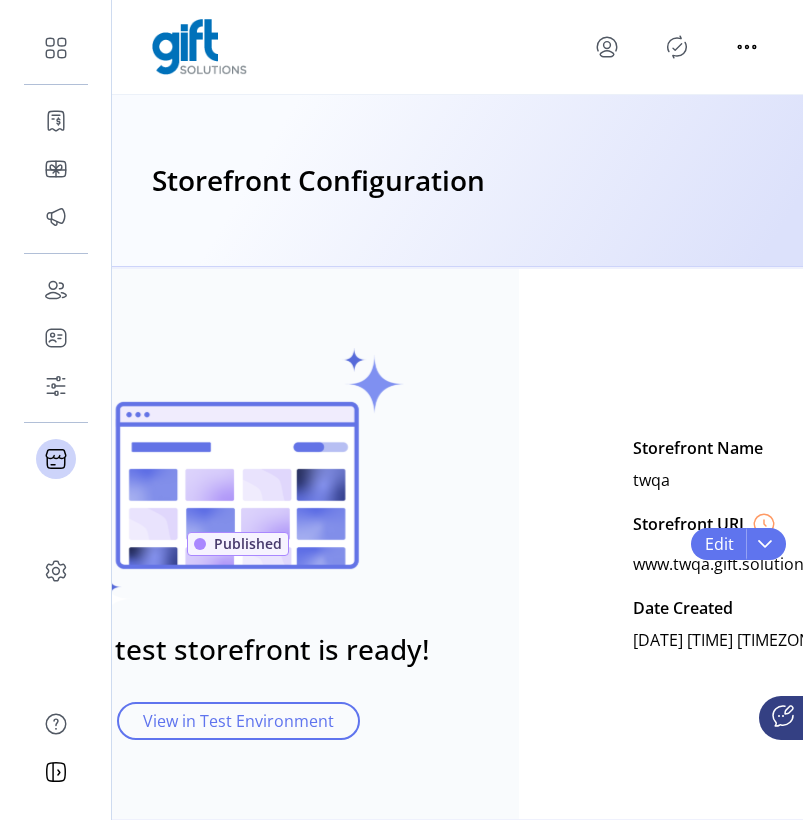 scroll, scrollTop: 4, scrollLeft: -159, axis: both 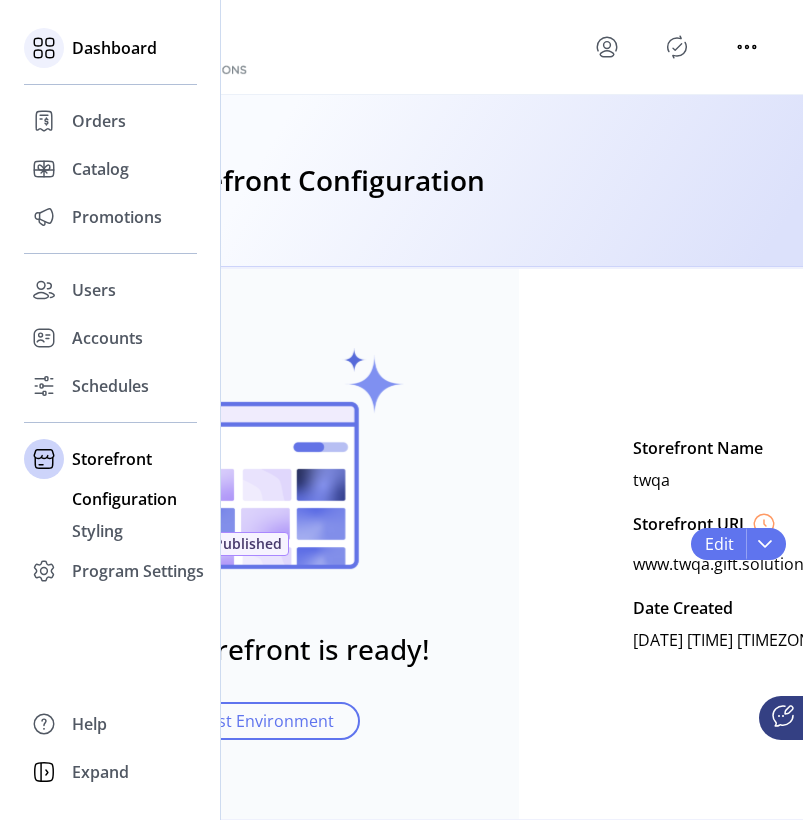 click on "Dashboard" at bounding box center [114, 48] 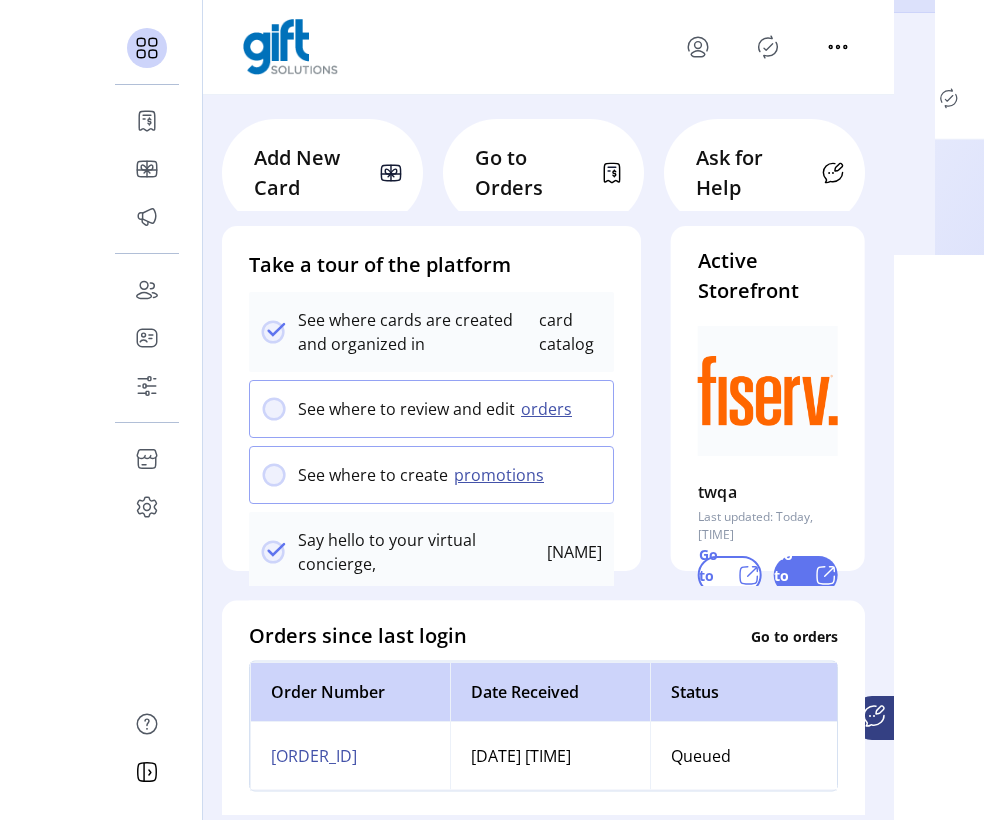scroll, scrollTop: 84, scrollLeft: 0, axis: vertical 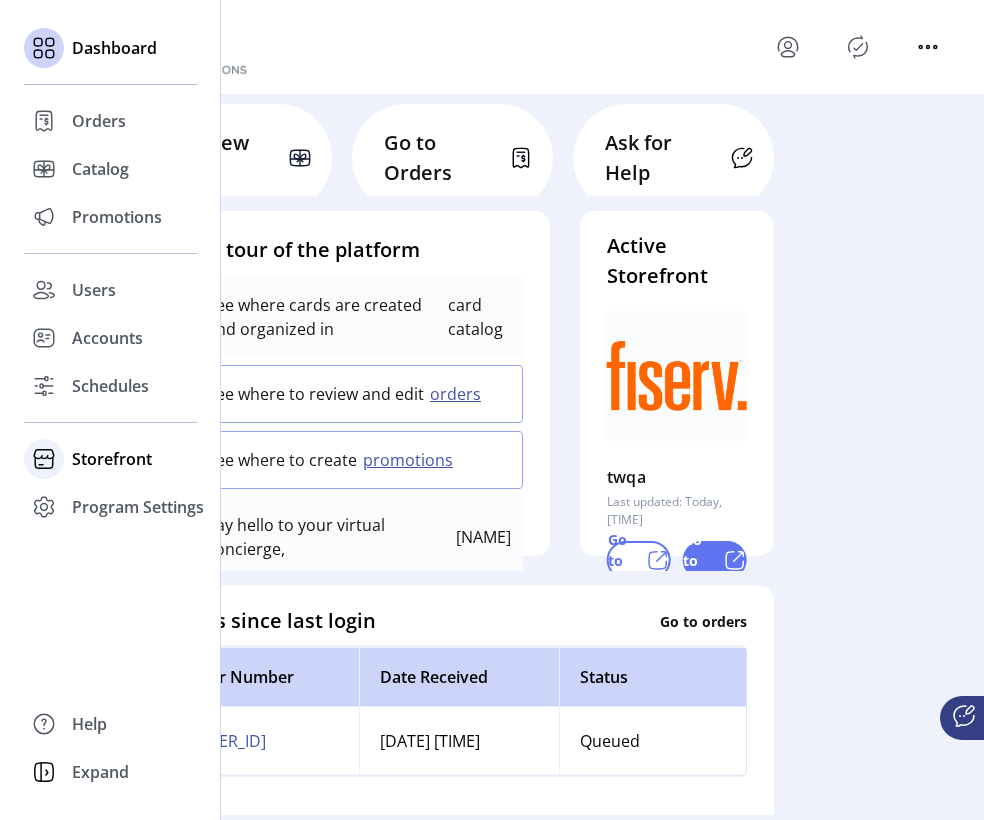 click on "Storefront" at bounding box center (99, 121) 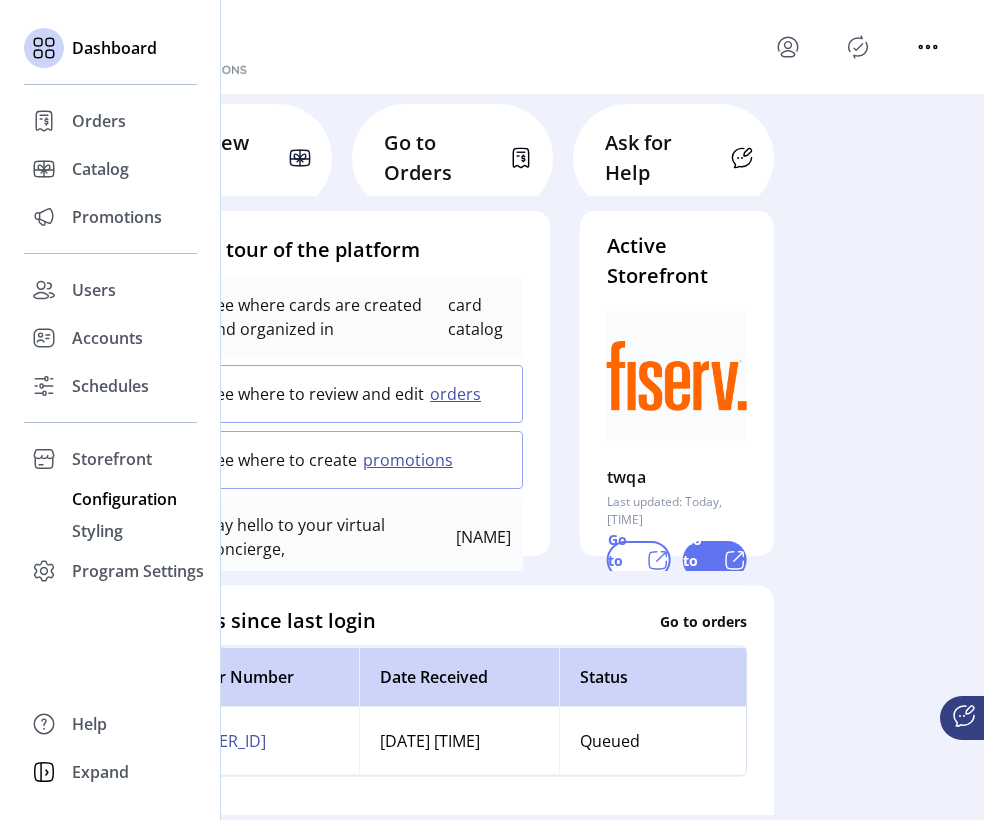 click on "Configuration" at bounding box center (99, 121) 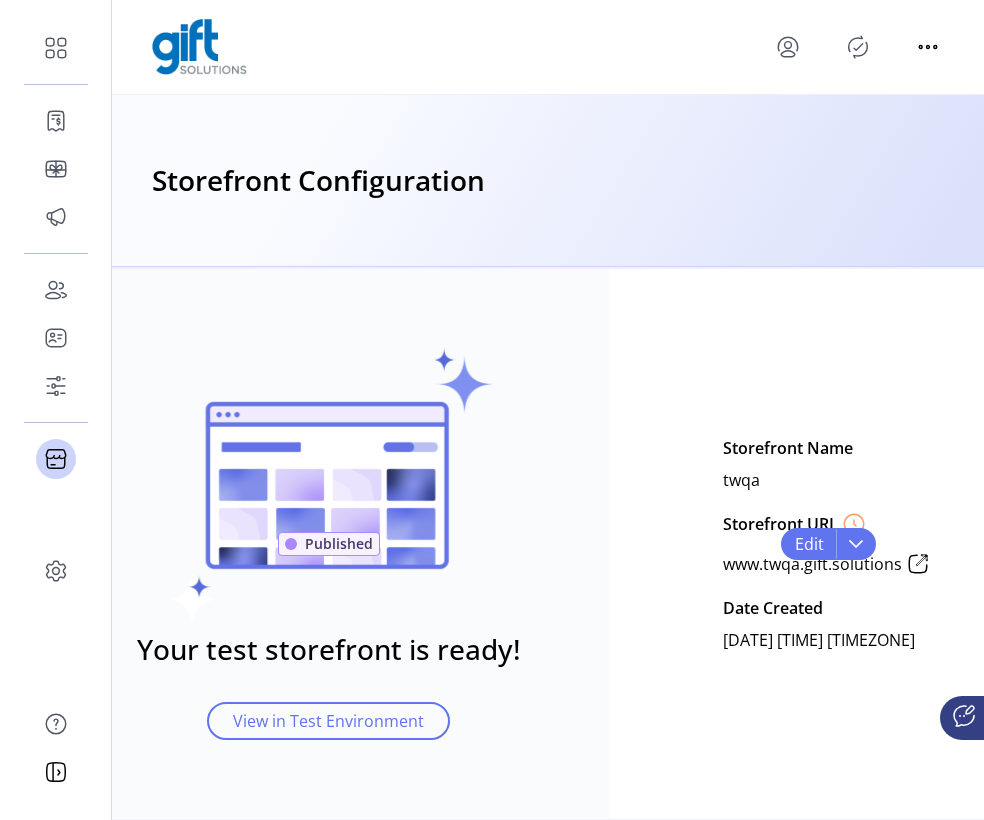 scroll, scrollTop: 7, scrollLeft: -69, axis: both 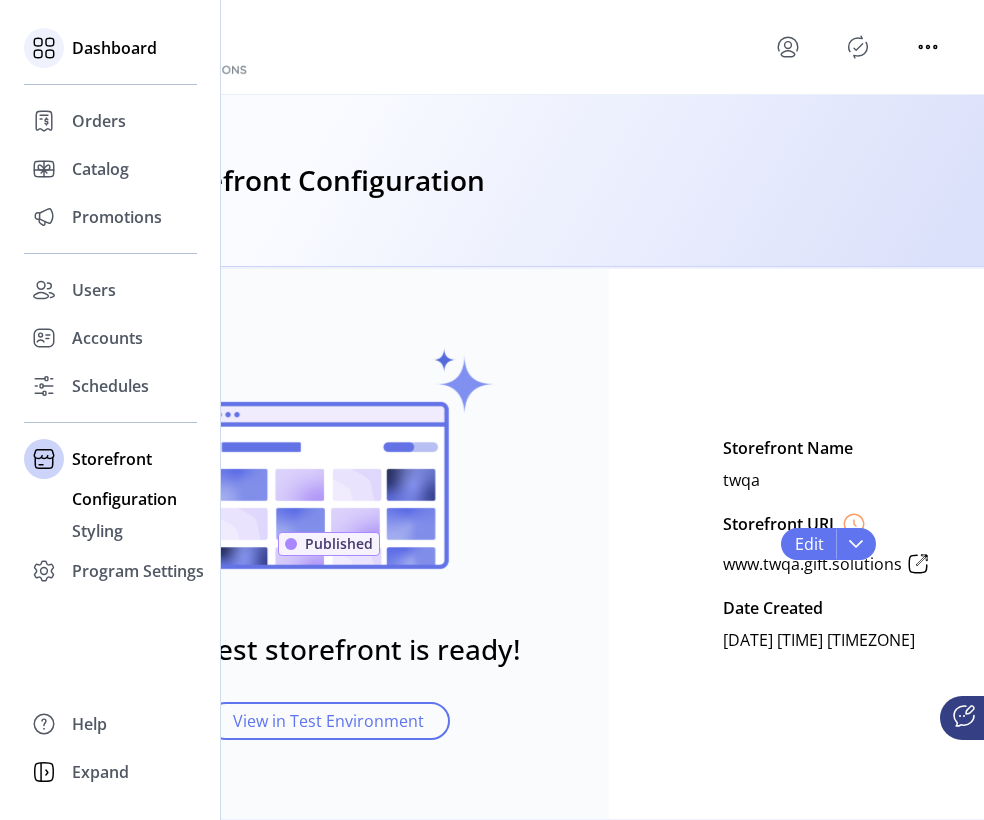 click on "Dashboard" at bounding box center [114, 48] 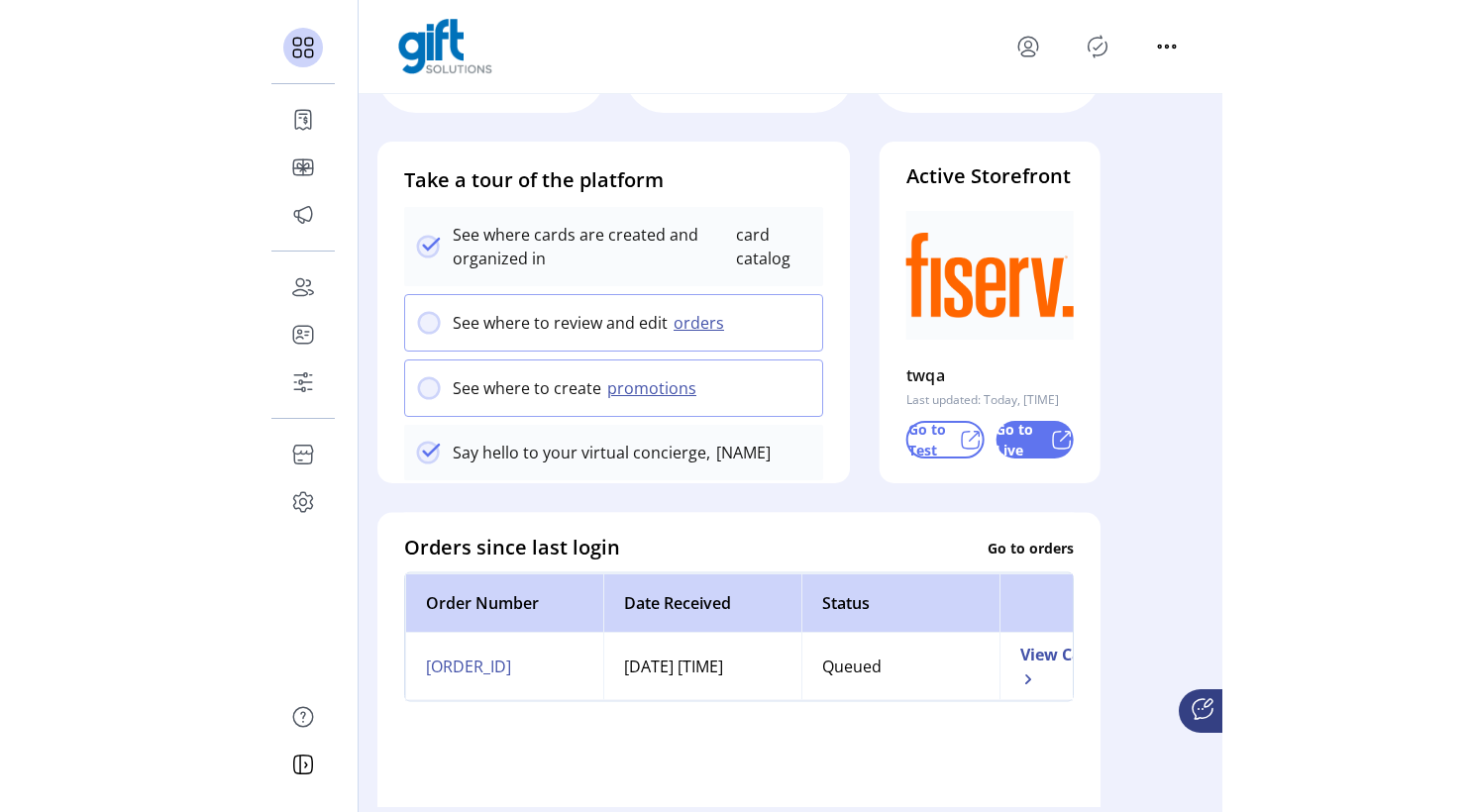 scroll, scrollTop: 116, scrollLeft: 0, axis: vertical 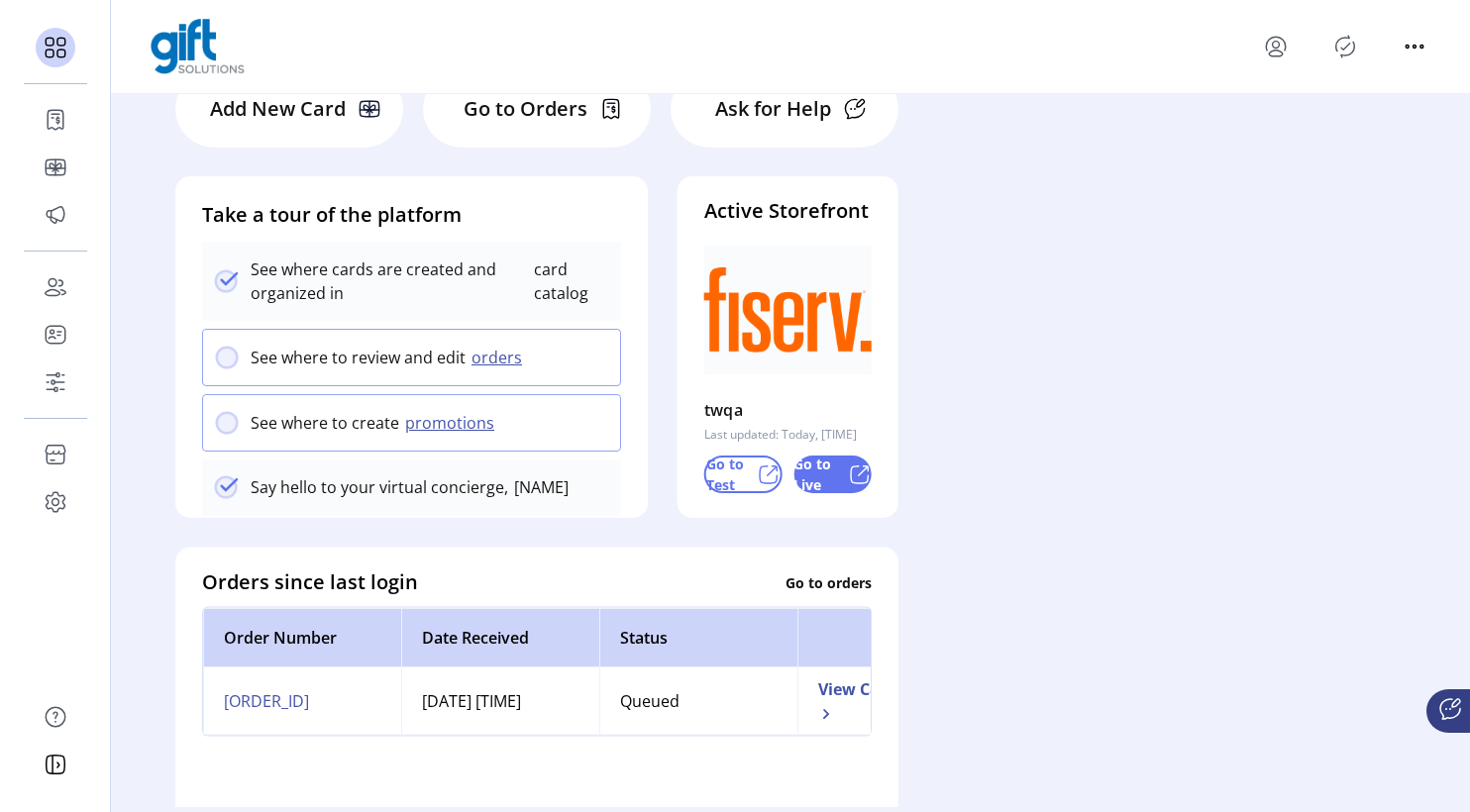 drag, startPoint x: 746, startPoint y: 732, endPoint x: 815, endPoint y: 732, distance: 69 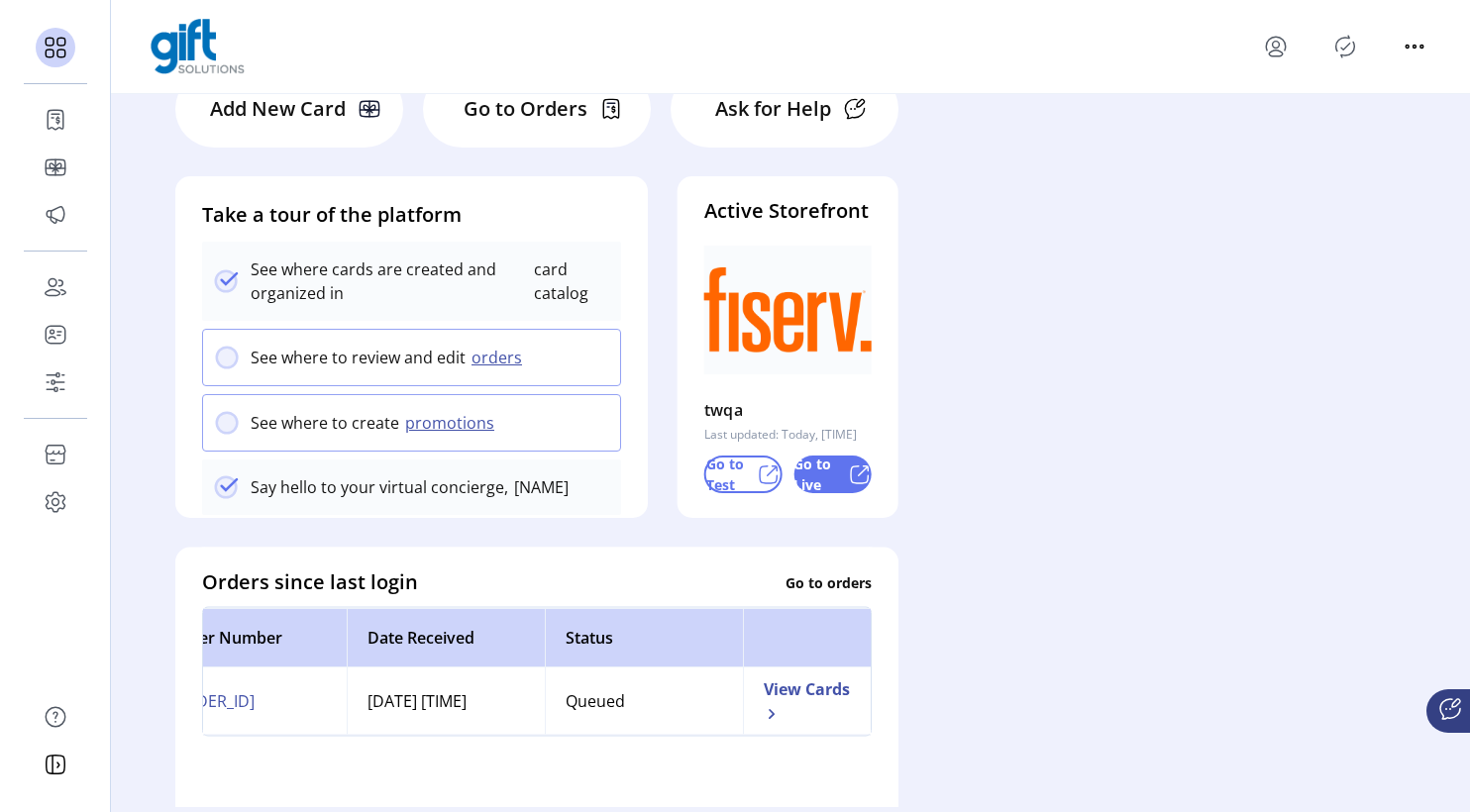 scroll, scrollTop: 0, scrollLeft: 0, axis: both 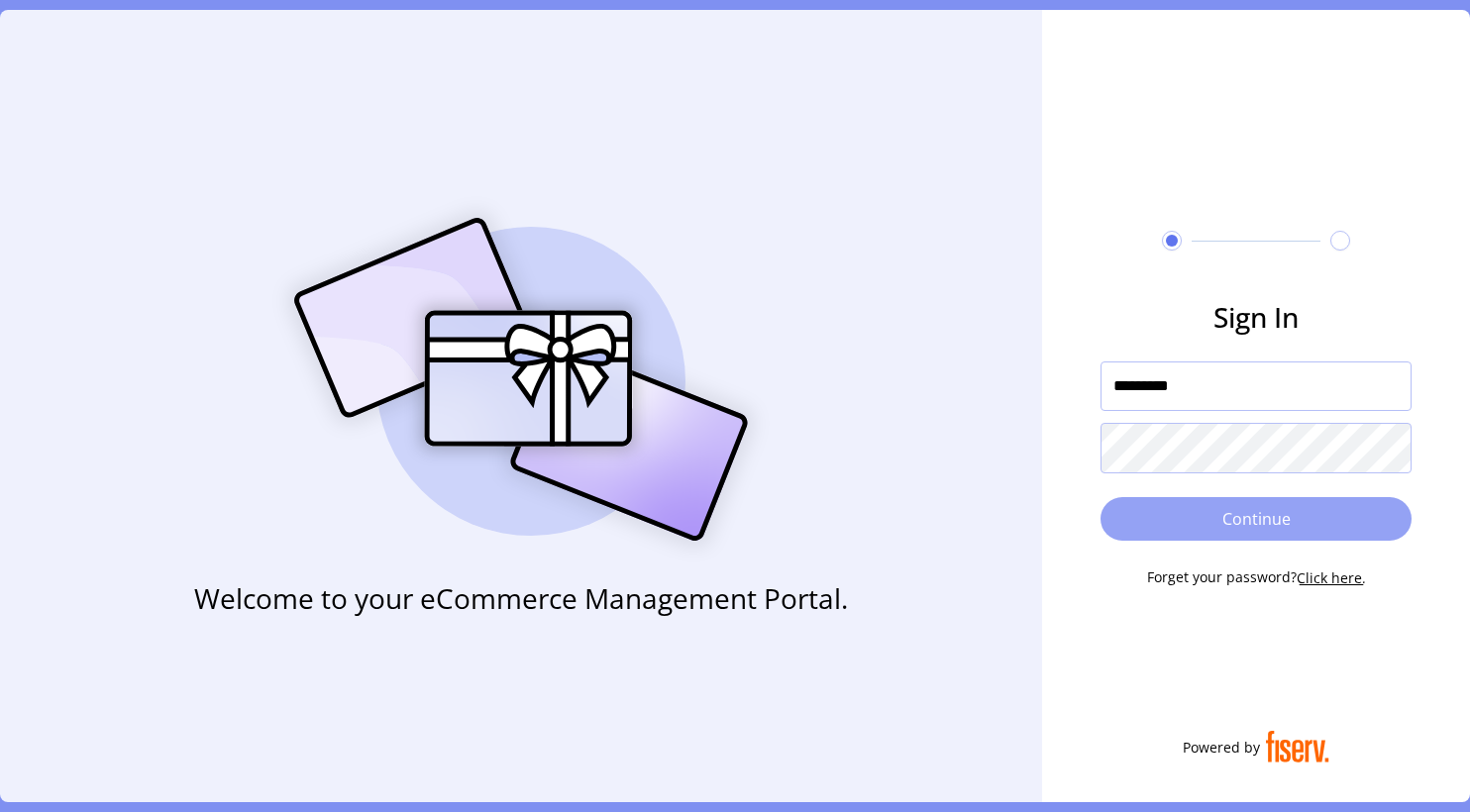 click on "Continue" at bounding box center (1256, 519) 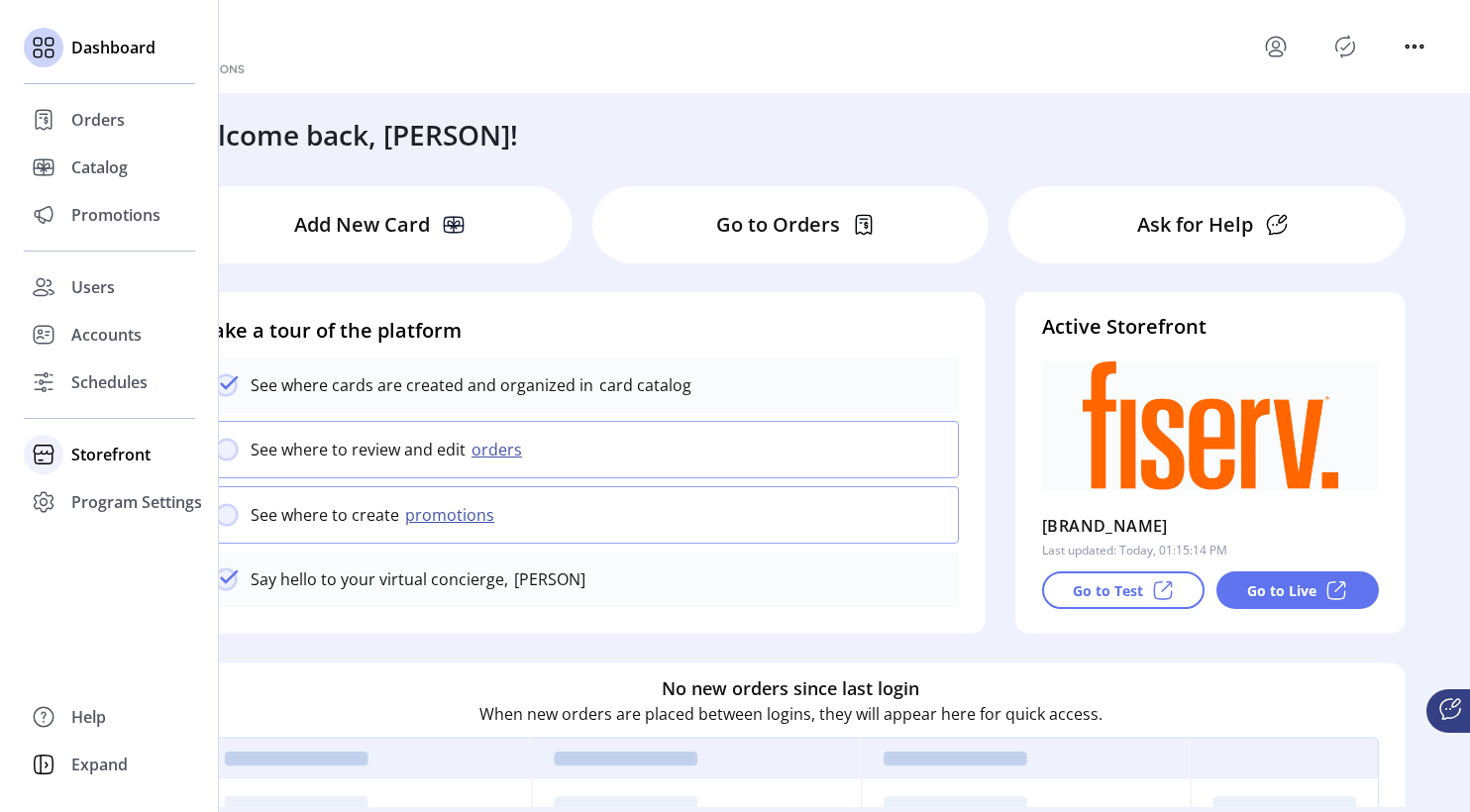 click on "Storefront" at bounding box center (98, 120) 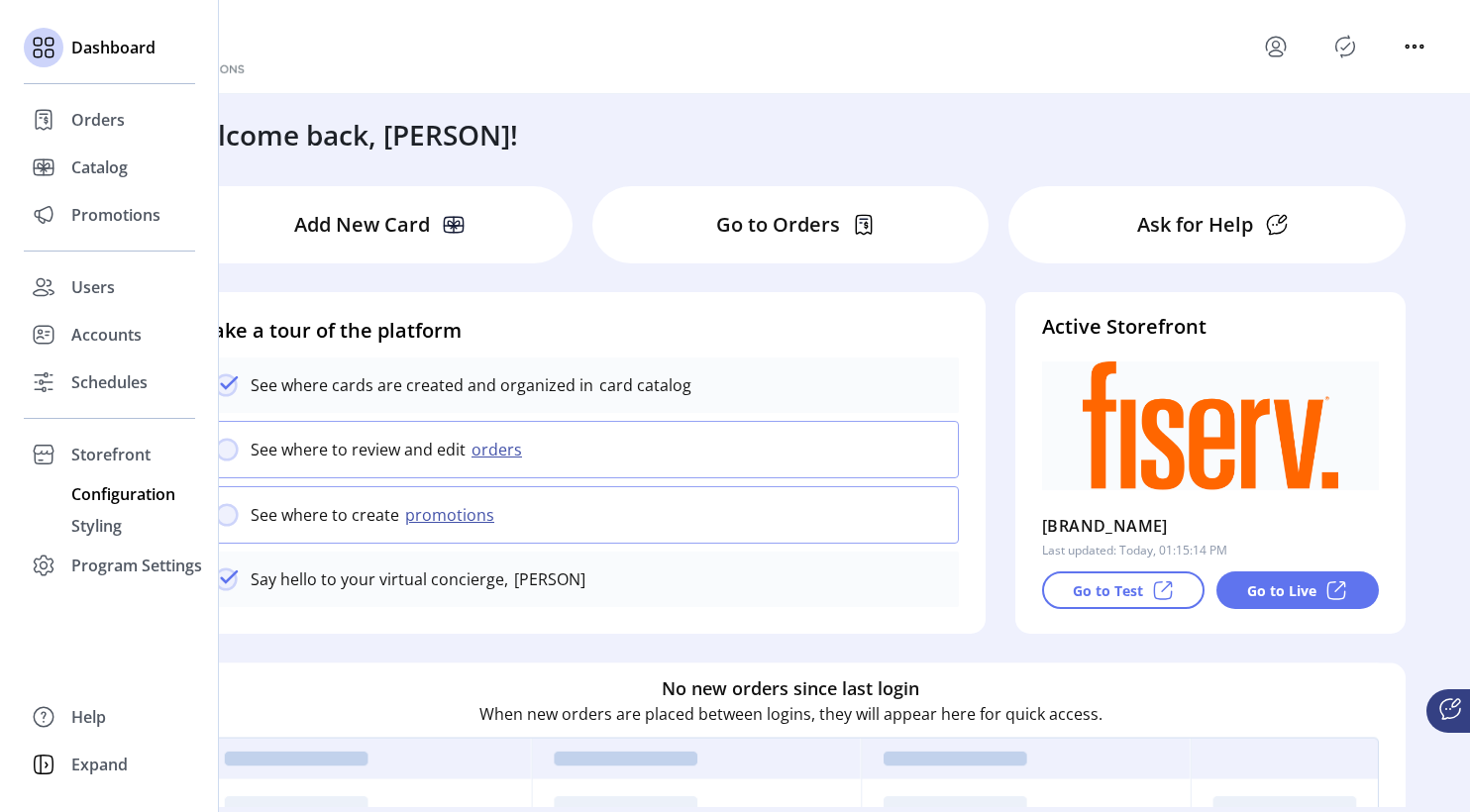 click on "Configuration" at bounding box center [98, 120] 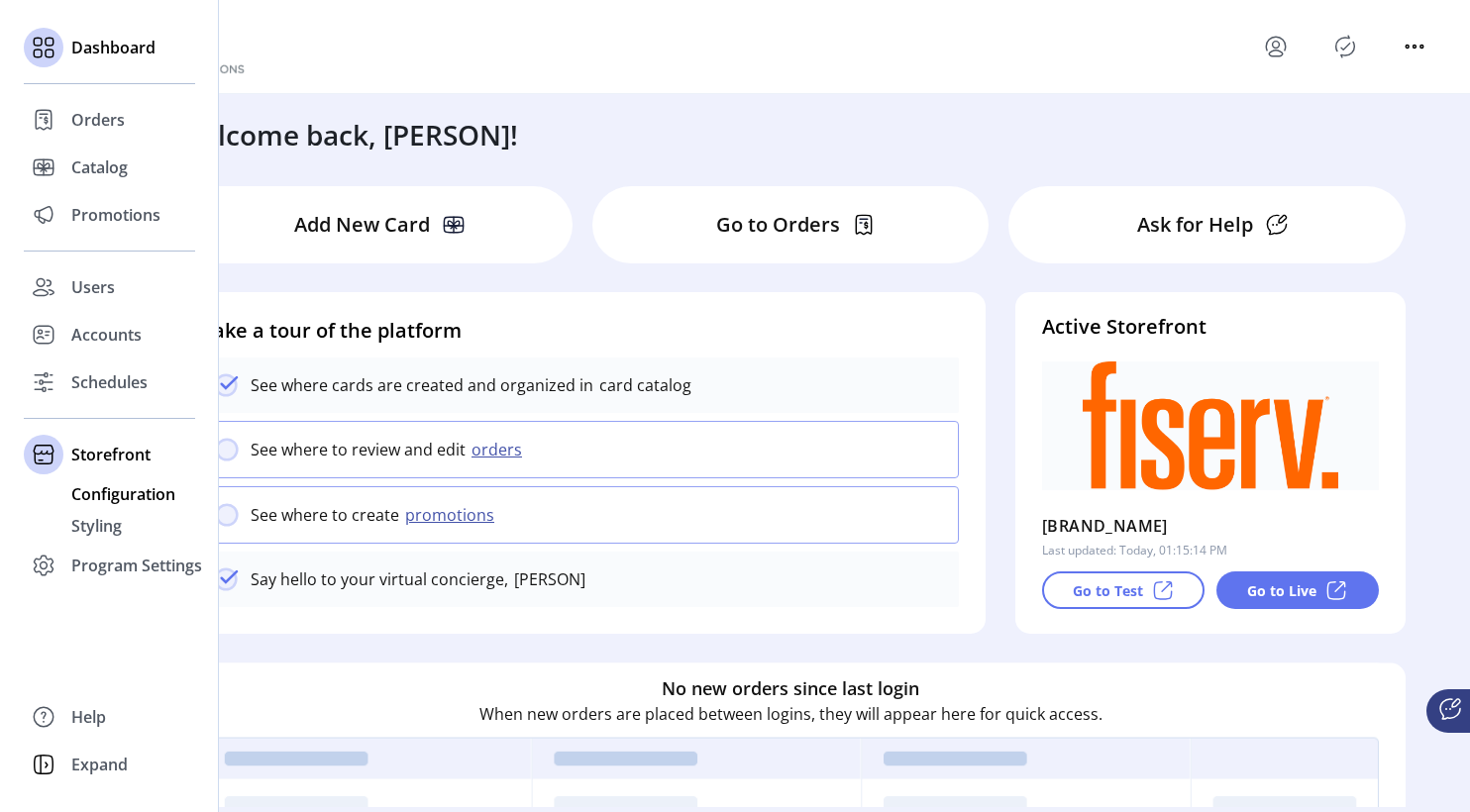 click on "Configuration" at bounding box center (98, 120) 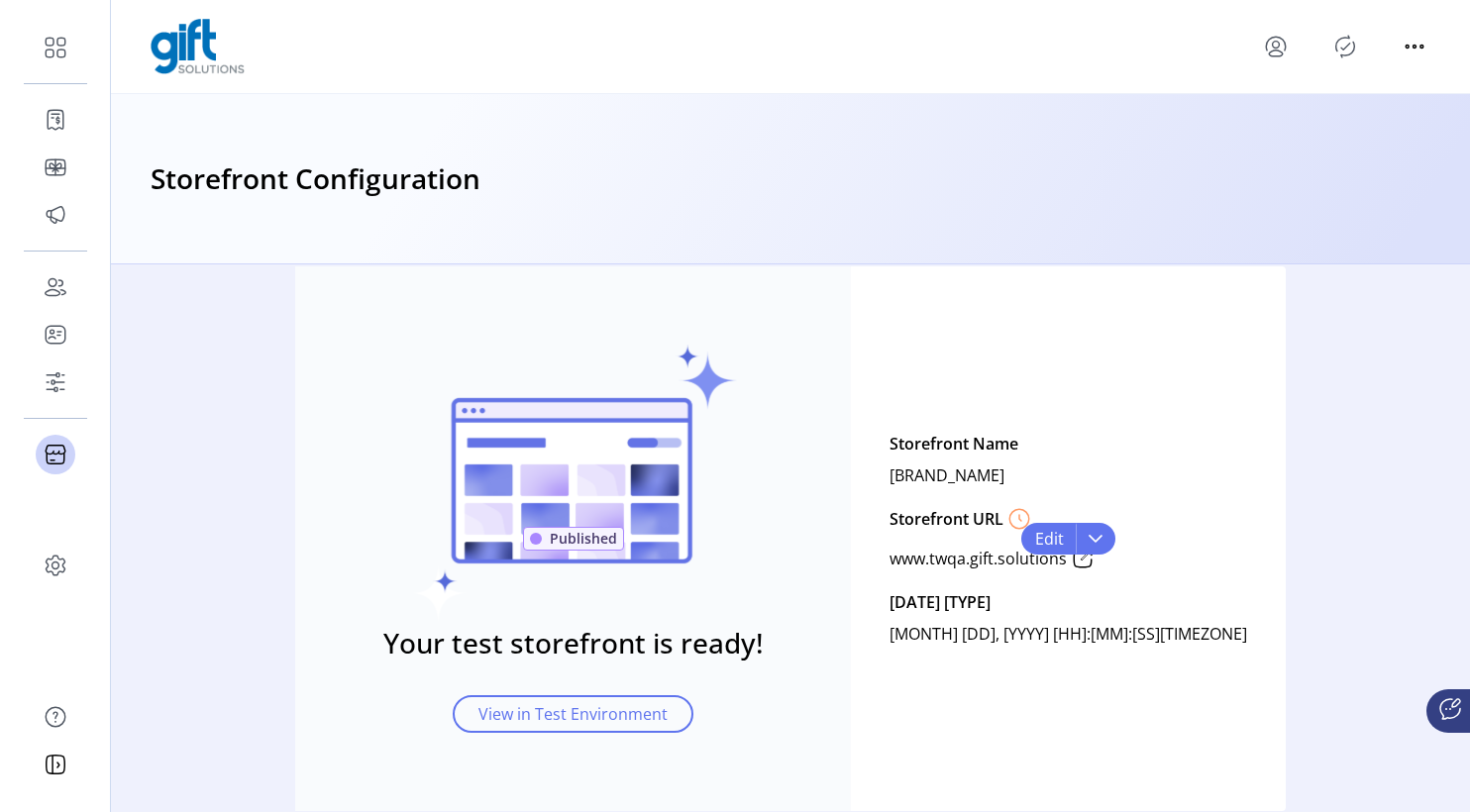 click on "www.twqa.gift.solutions" at bounding box center [946, 519] 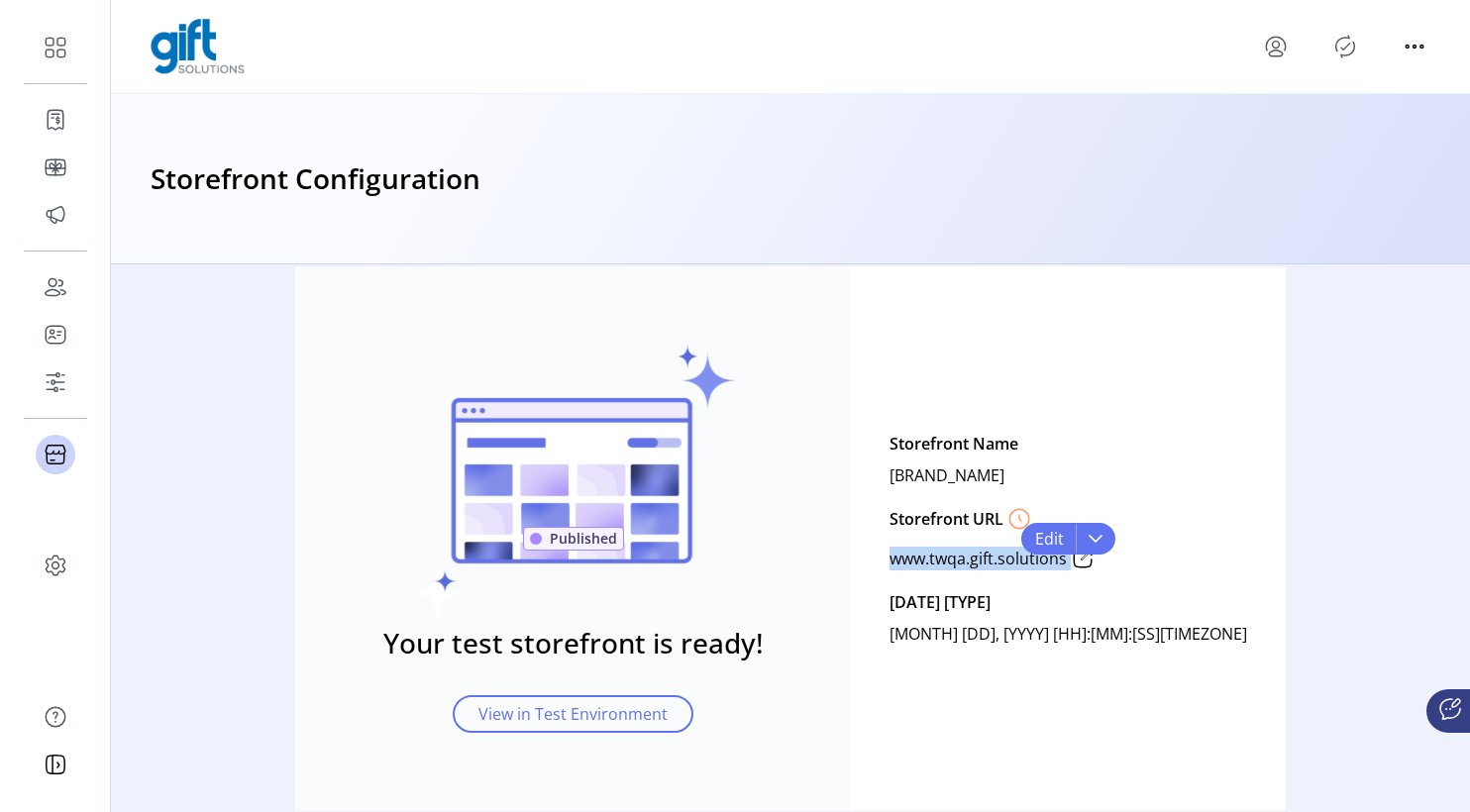 drag, startPoint x: 955, startPoint y: 559, endPoint x: 1167, endPoint y: 559, distance: 212 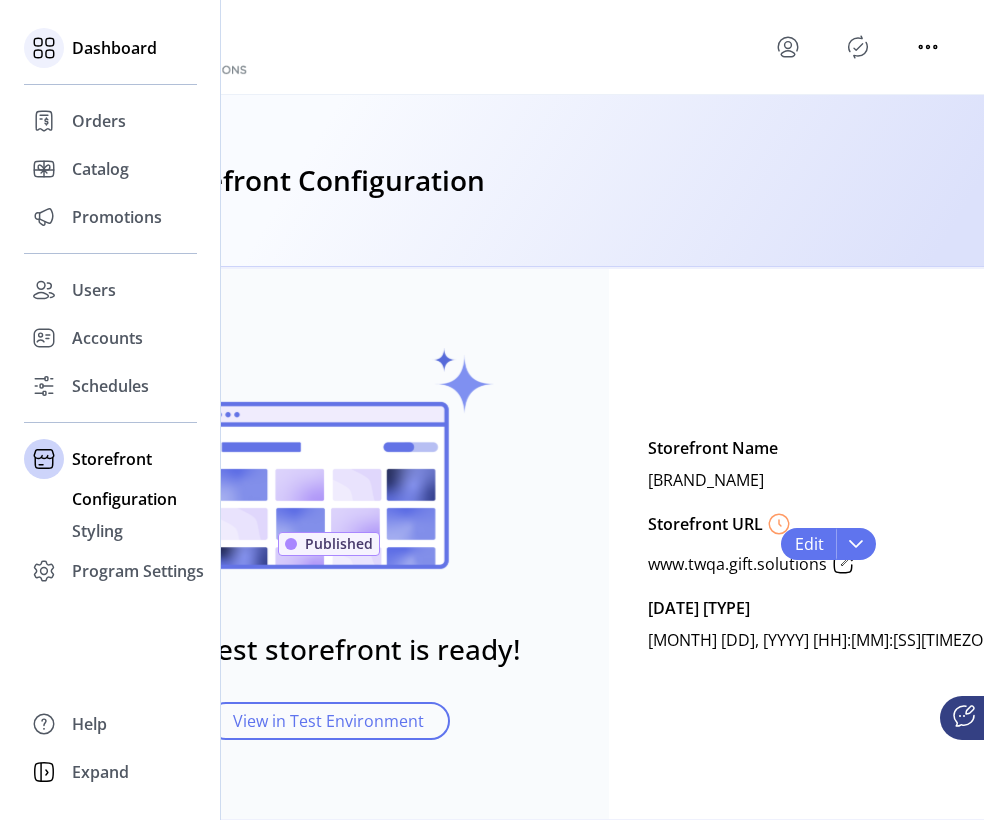 click on "Dashboard" at bounding box center [114, 48] 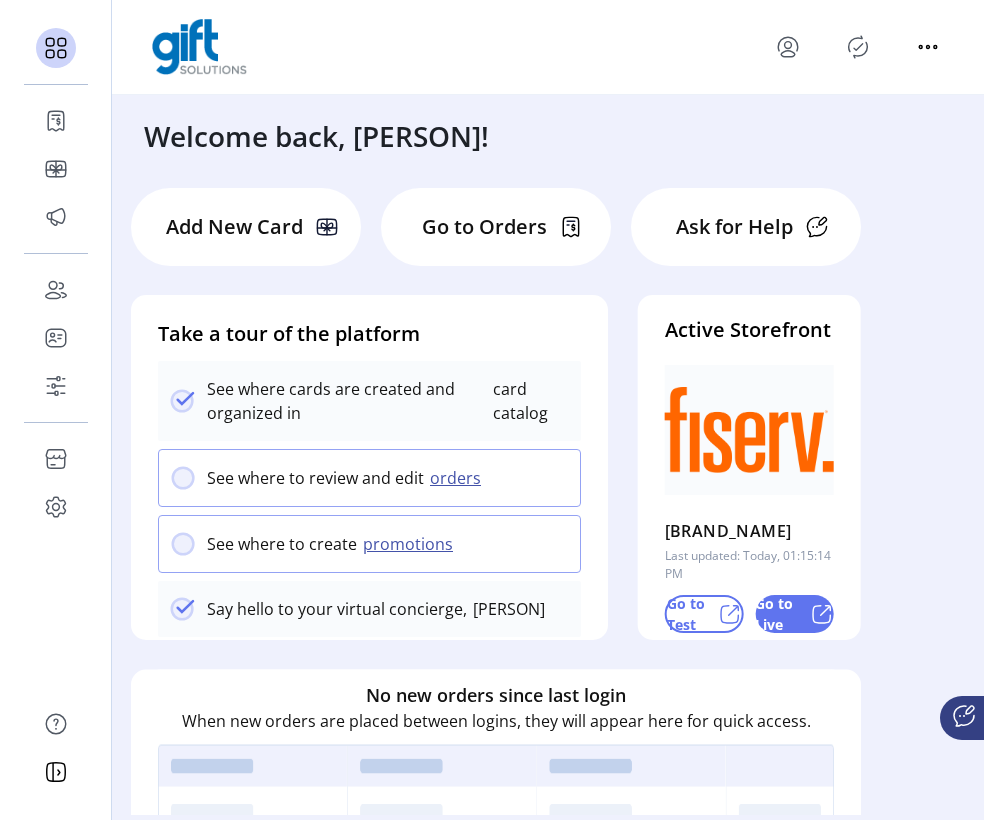 scroll, scrollTop: 0, scrollLeft: 0, axis: both 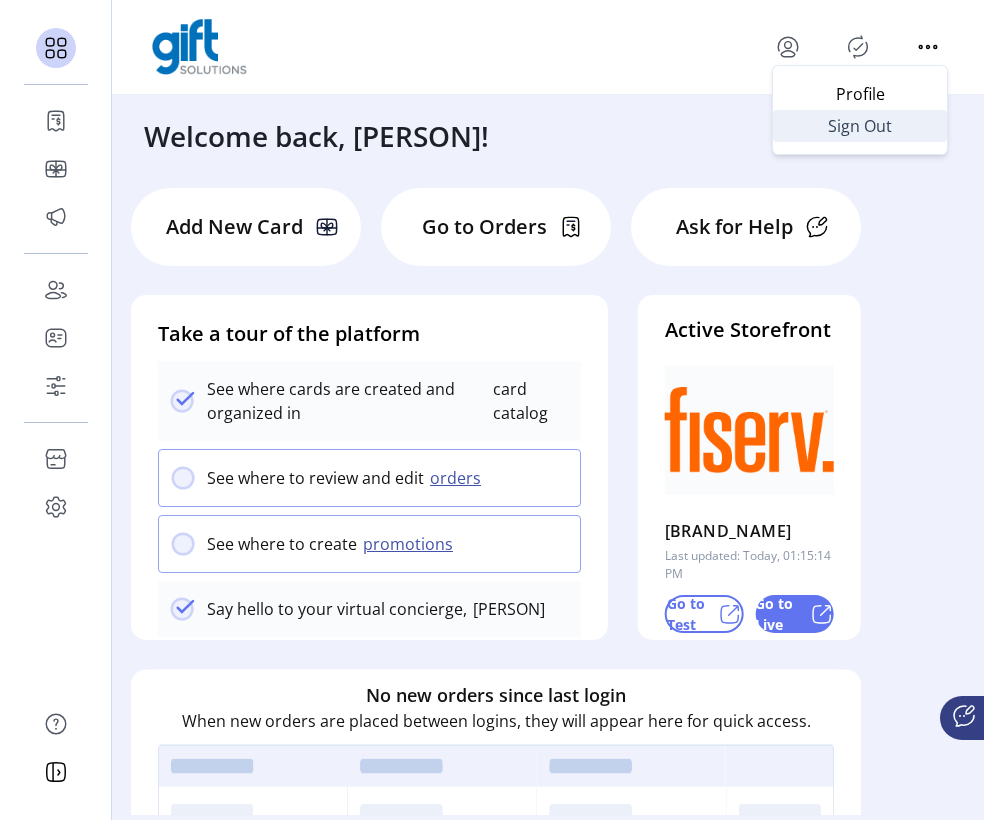 click on "Sign Out" at bounding box center [860, 126] 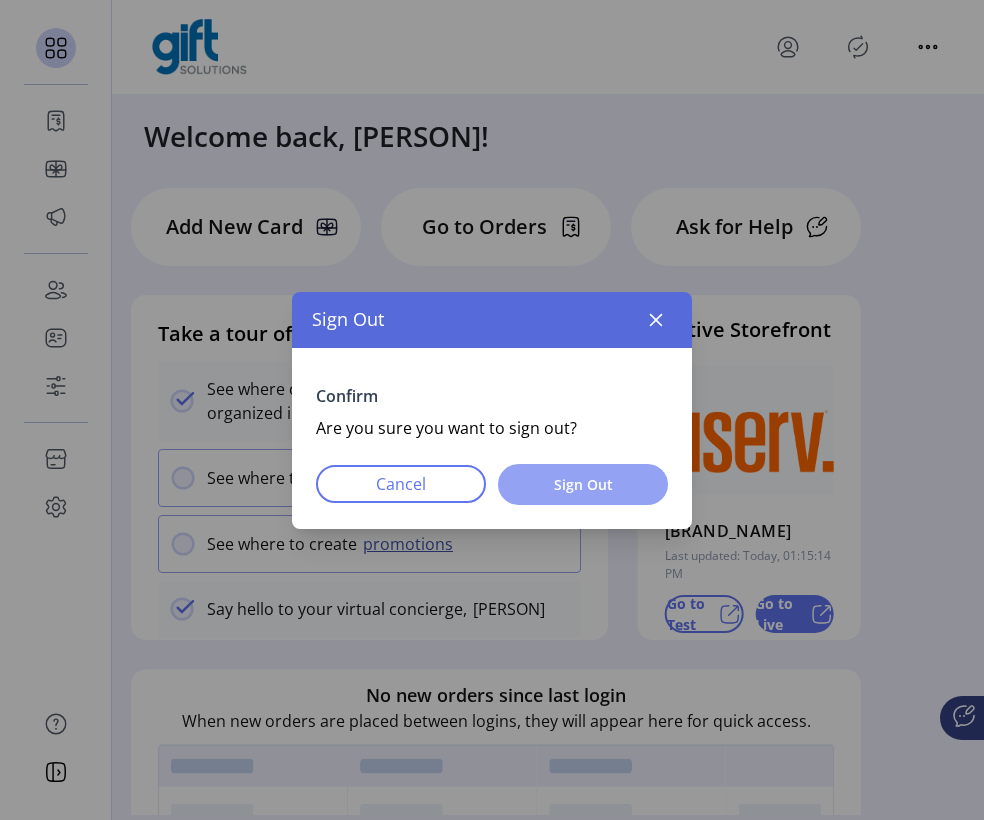 click on "Sign Out" at bounding box center [583, 484] 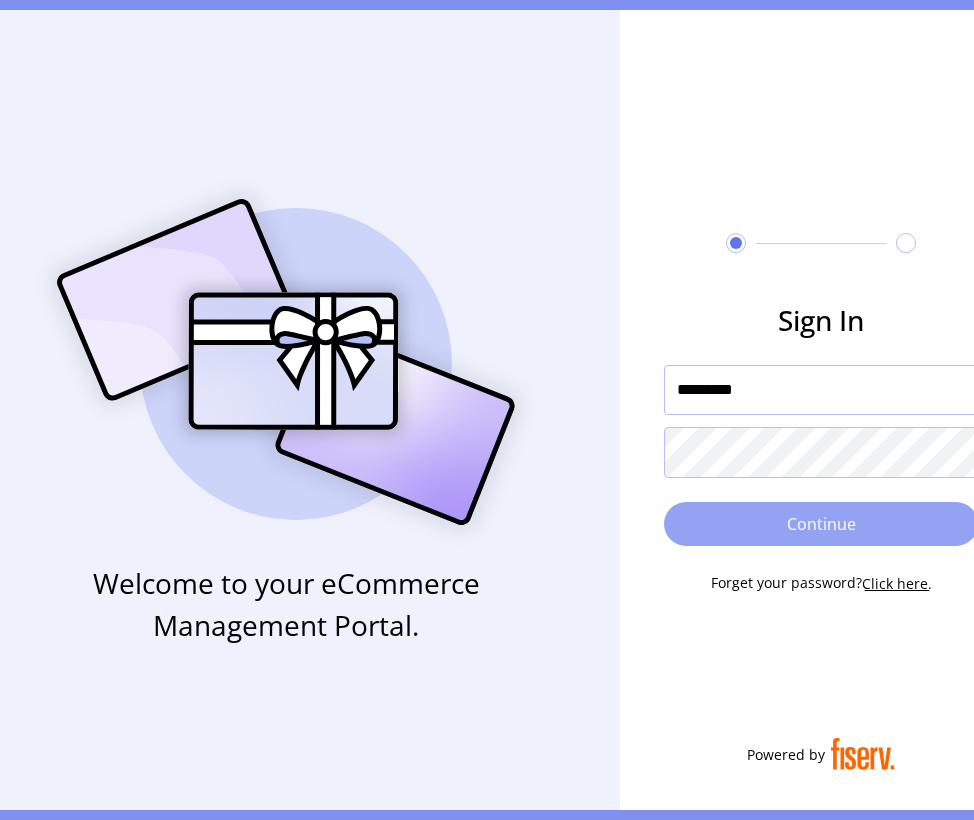 click on "Continue" at bounding box center (821, 524) 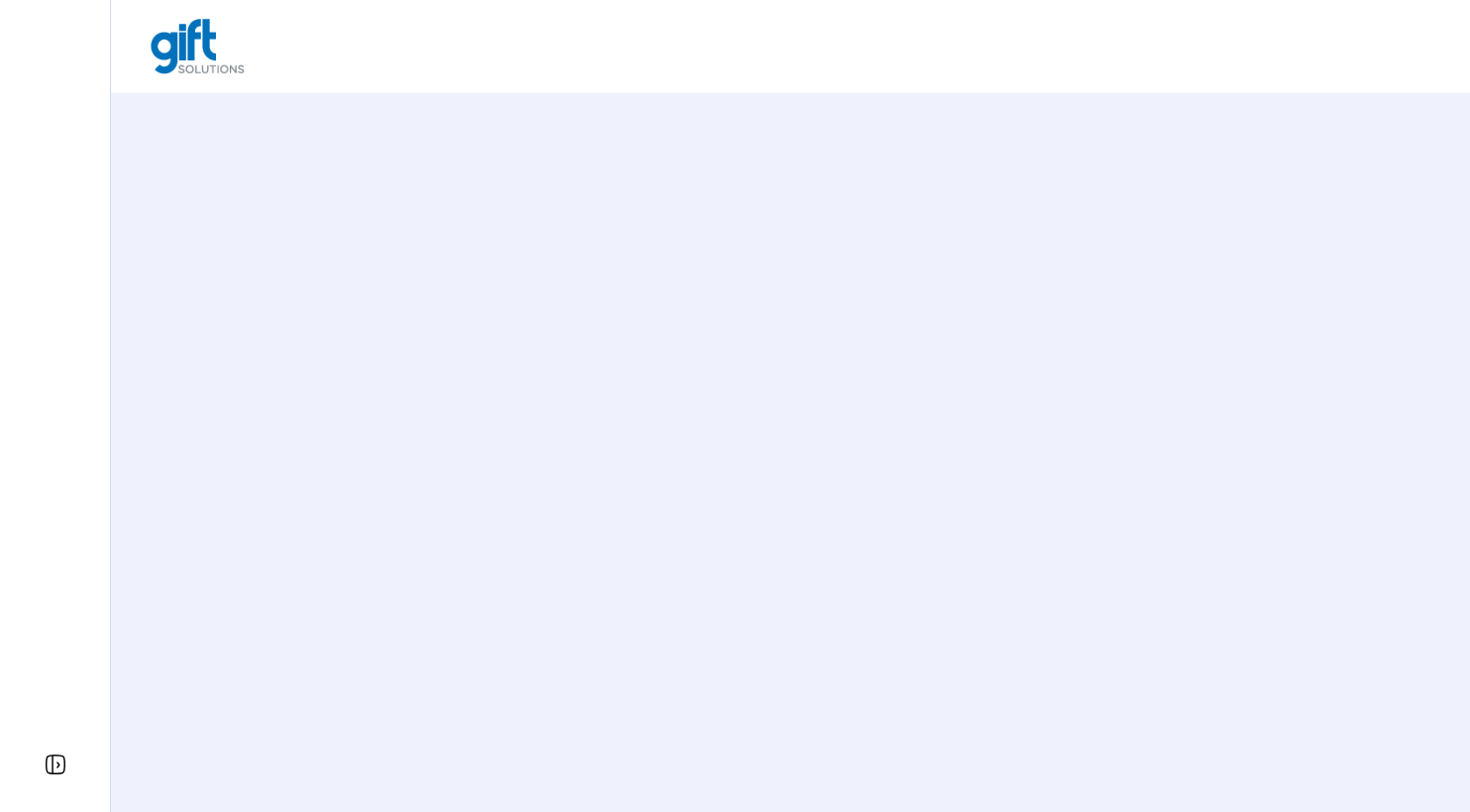 scroll, scrollTop: 0, scrollLeft: 0, axis: both 